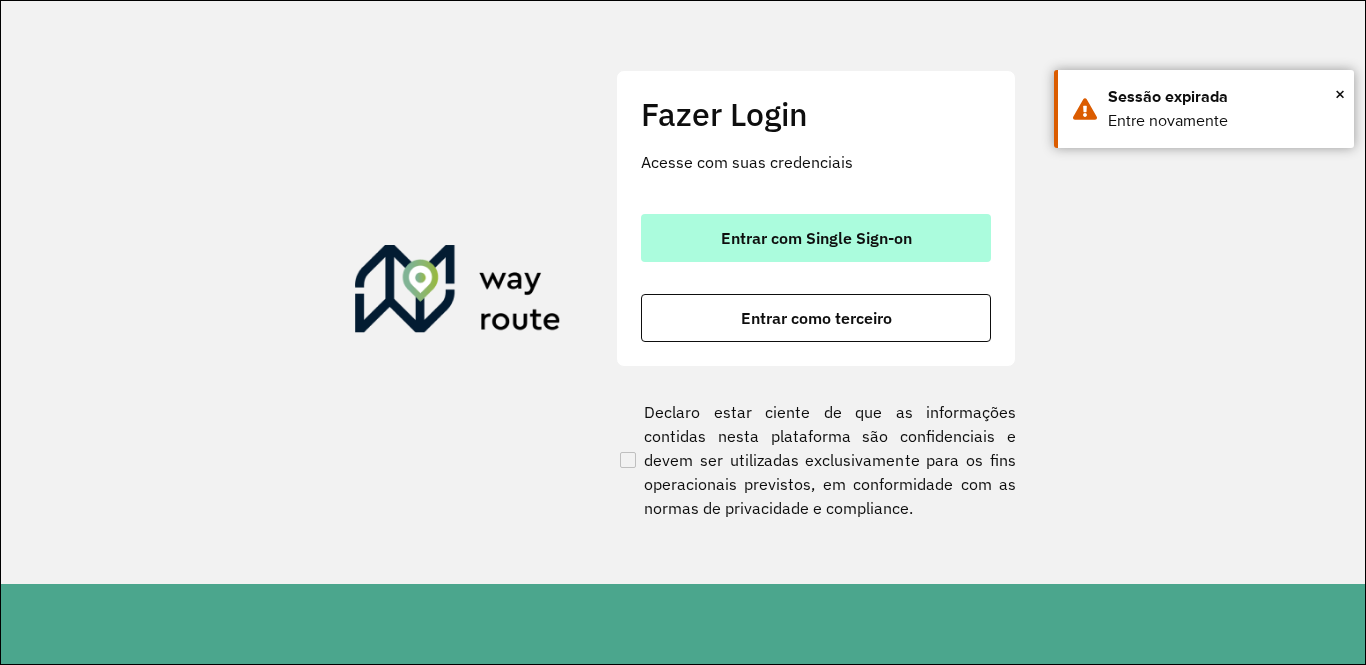 scroll, scrollTop: 0, scrollLeft: 0, axis: both 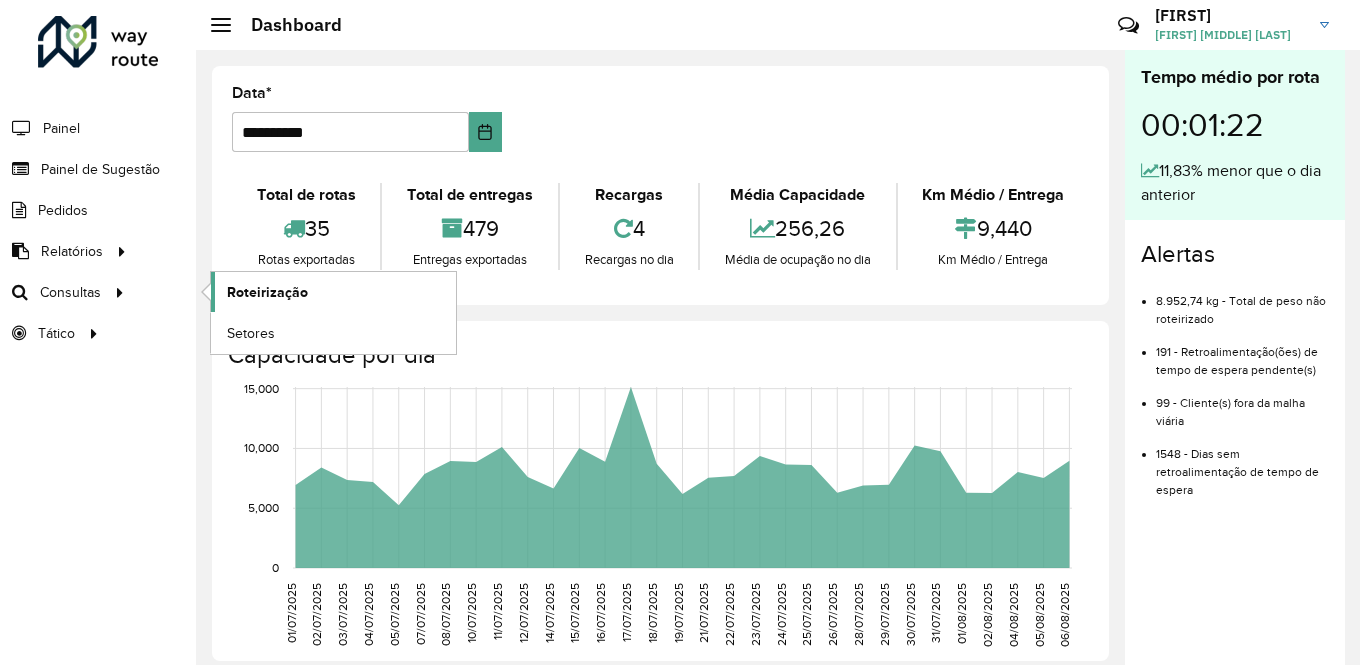 click on "Roteirização" 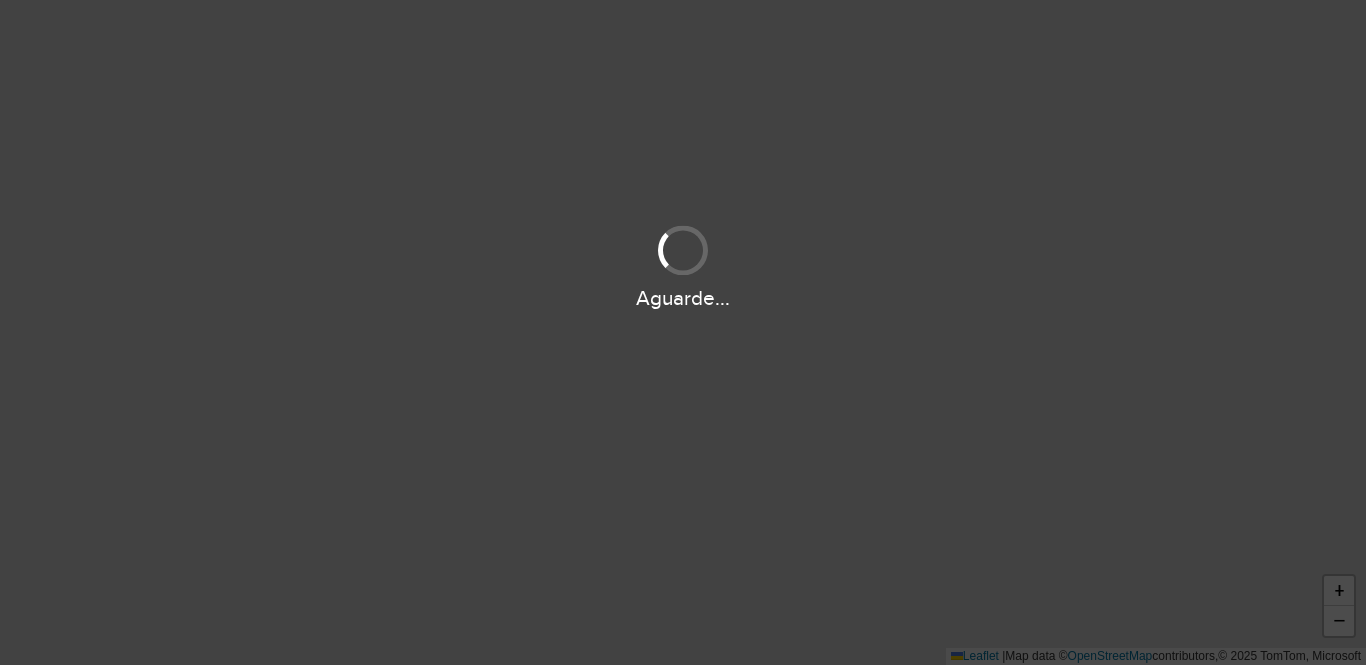 scroll, scrollTop: 0, scrollLeft: 0, axis: both 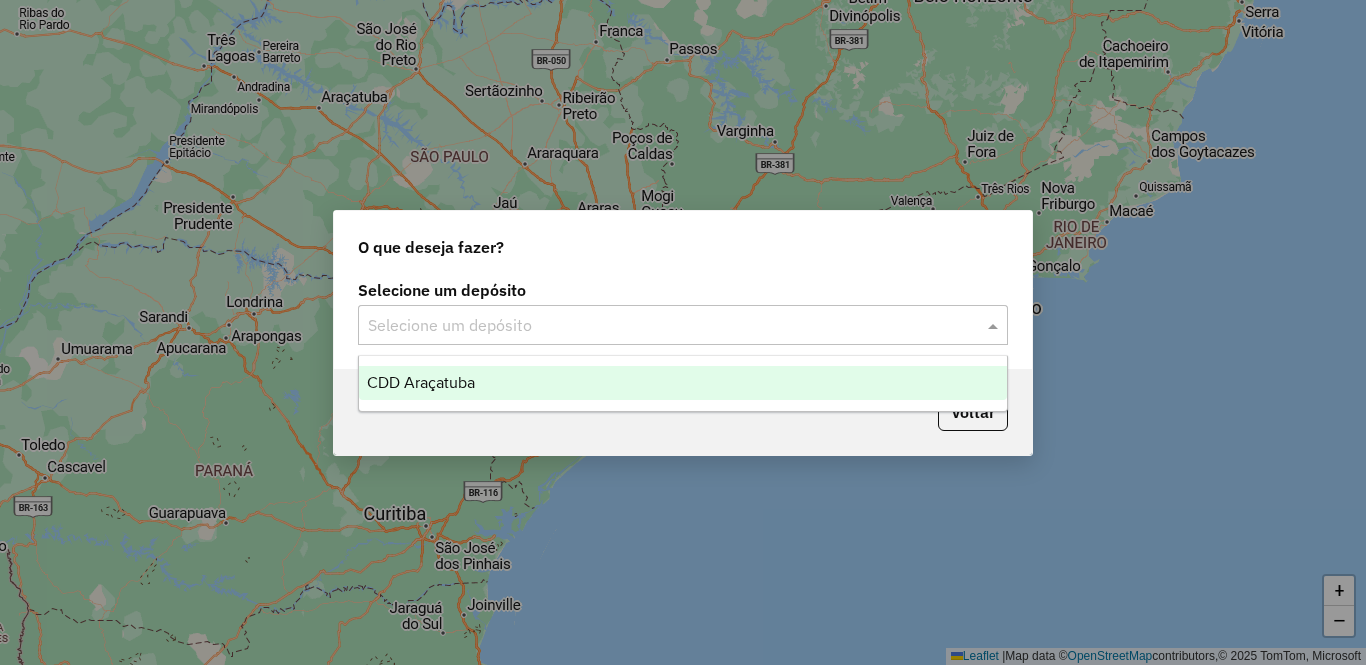 click 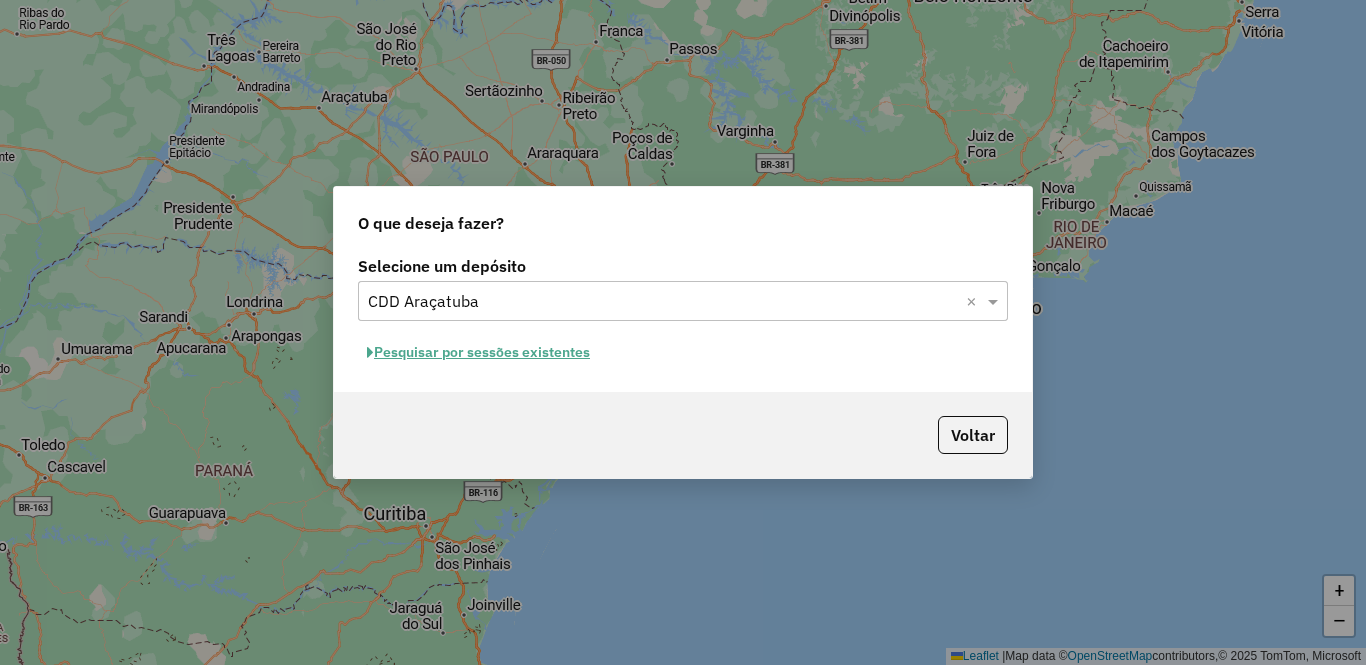 click on "Pesquisar por sessões existentes" 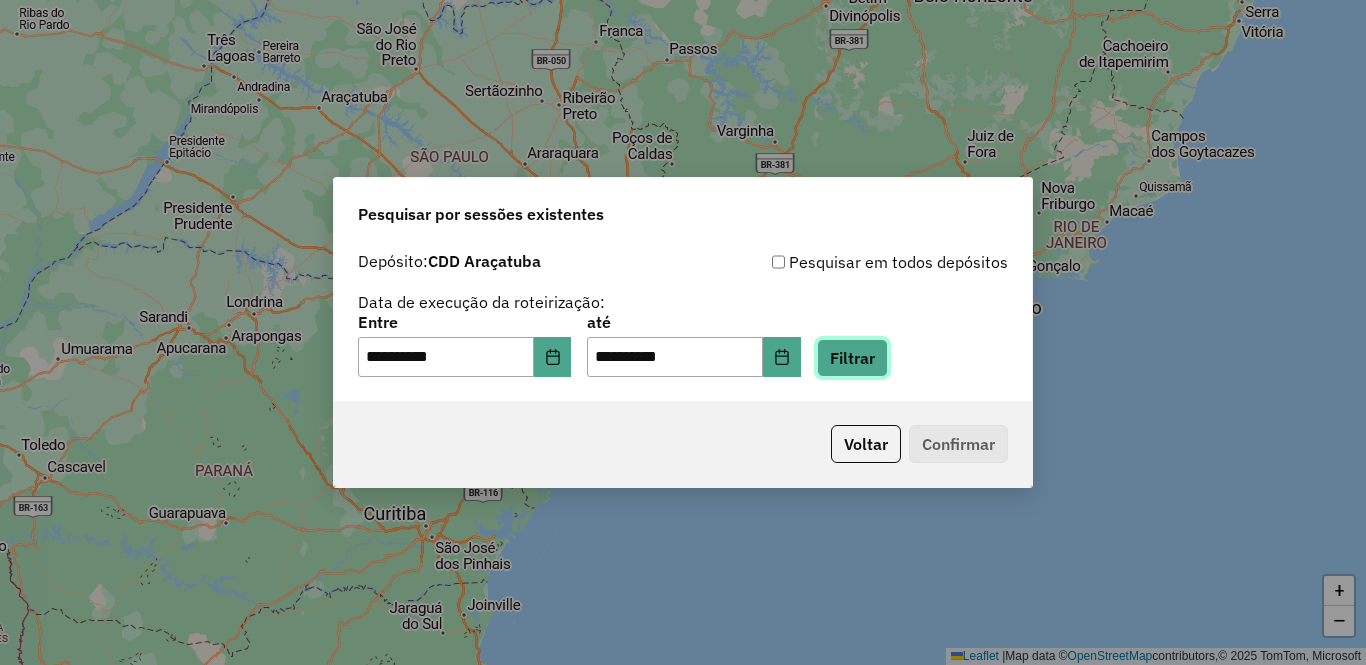 click on "Filtrar" 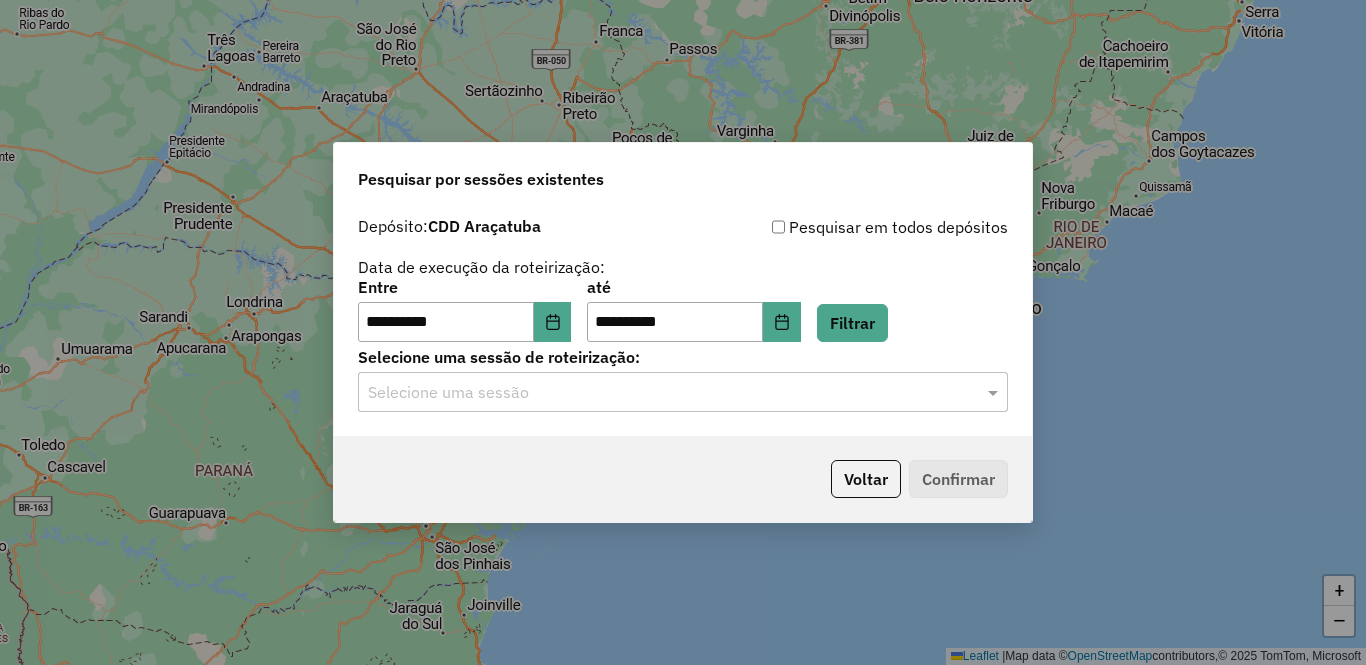 click 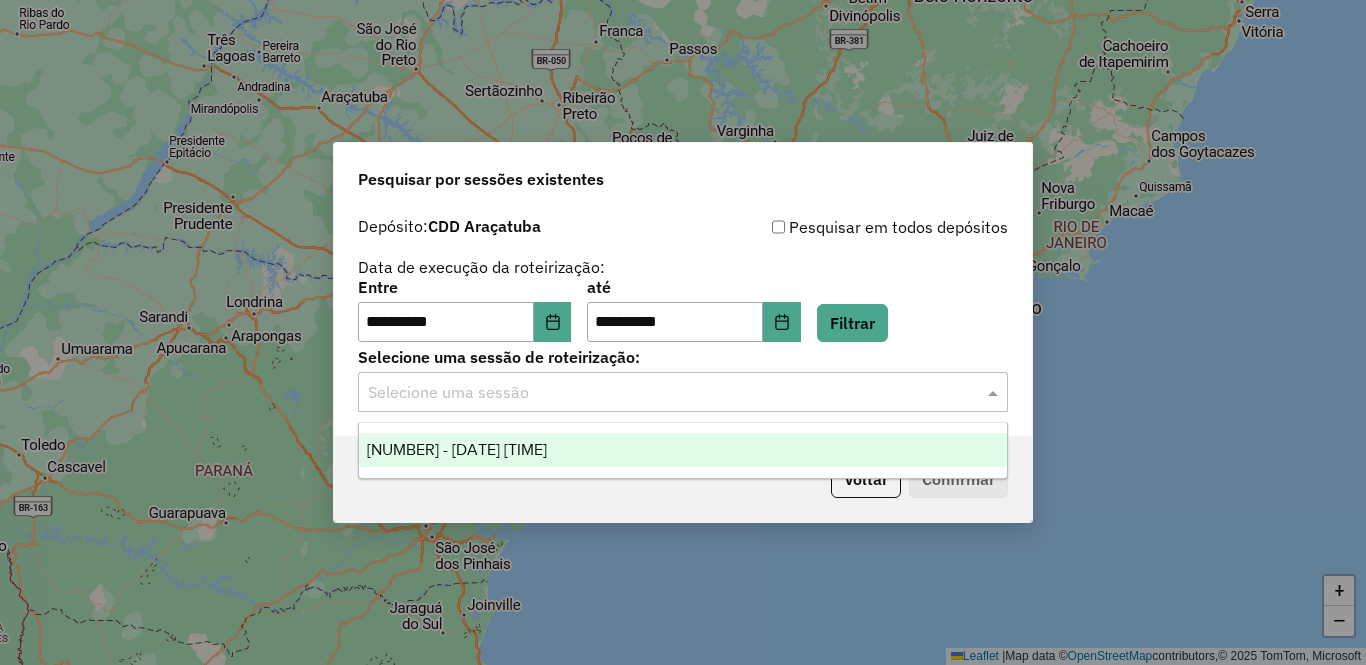click on "1224480 - 06/08/2025 17:59" at bounding box center [457, 449] 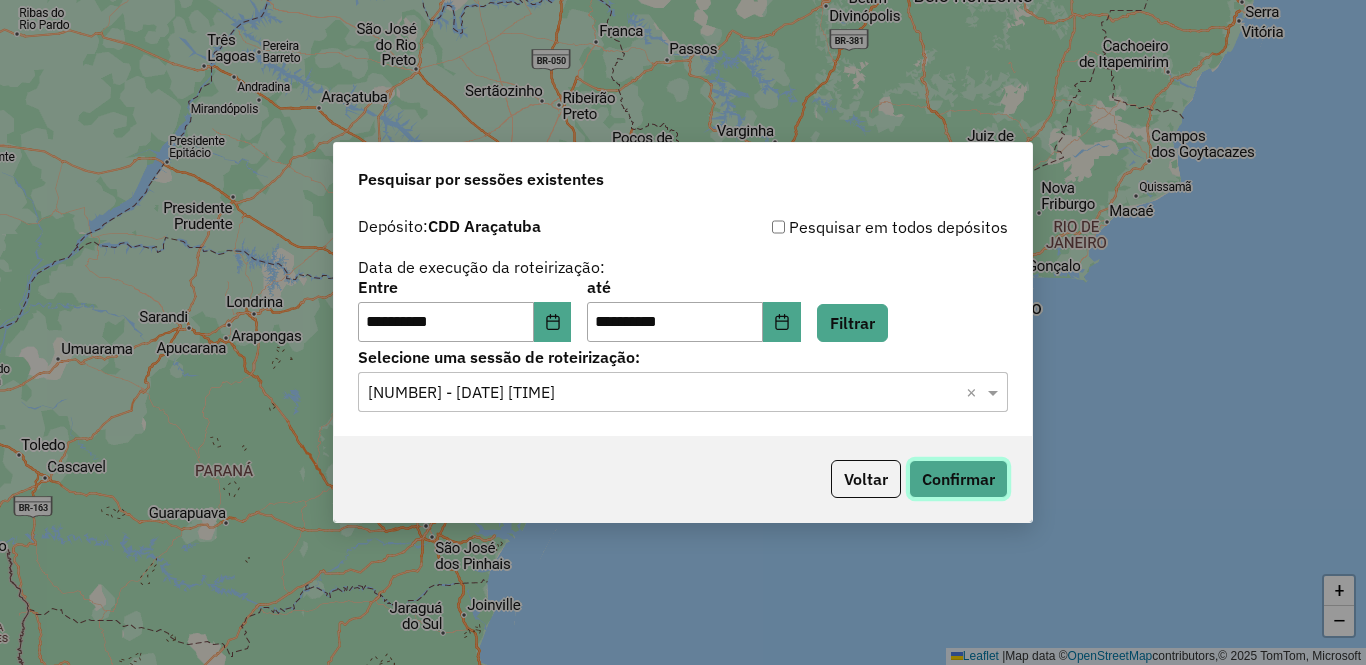 click on "Confirmar" 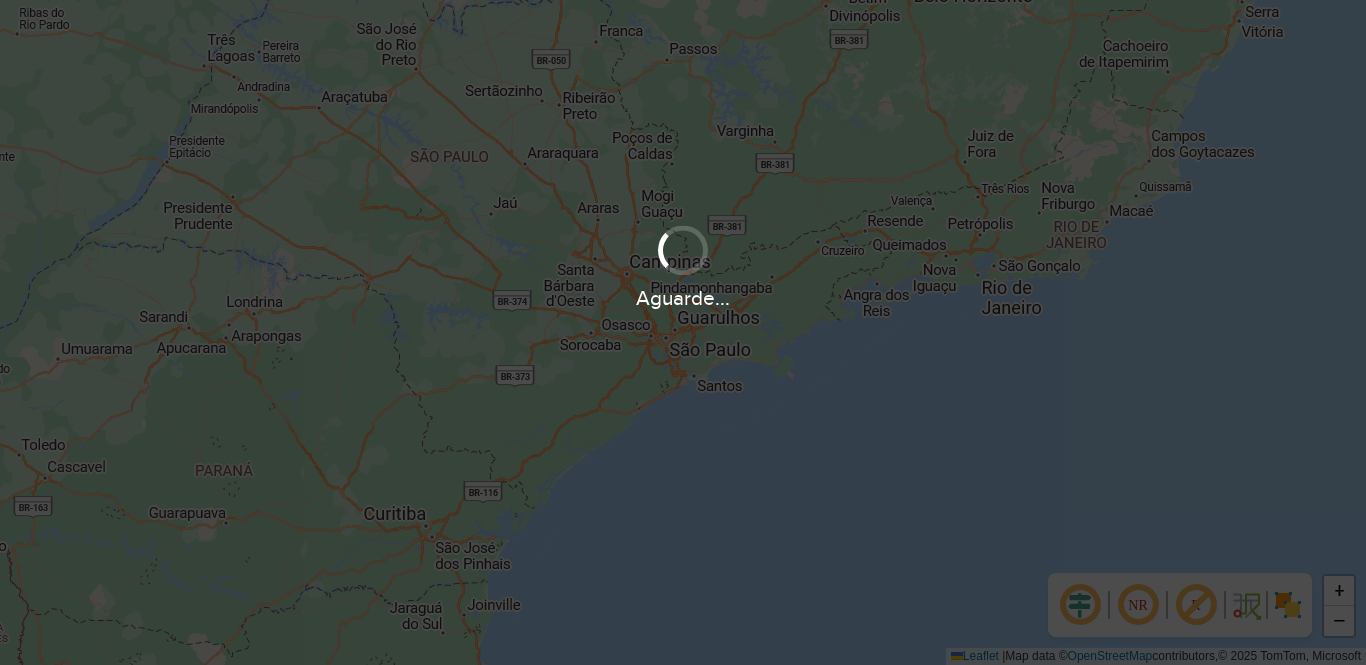 scroll, scrollTop: 0, scrollLeft: 0, axis: both 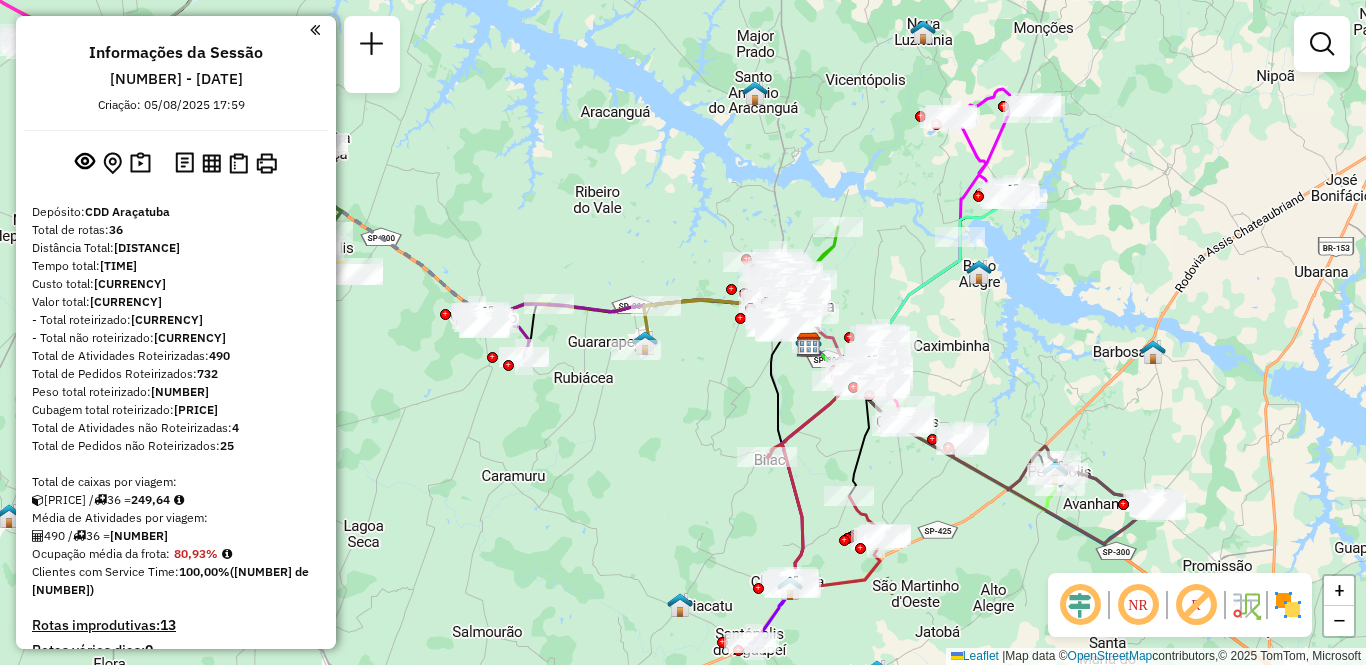drag, startPoint x: 383, startPoint y: 430, endPoint x: 525, endPoint y: 446, distance: 142.89856 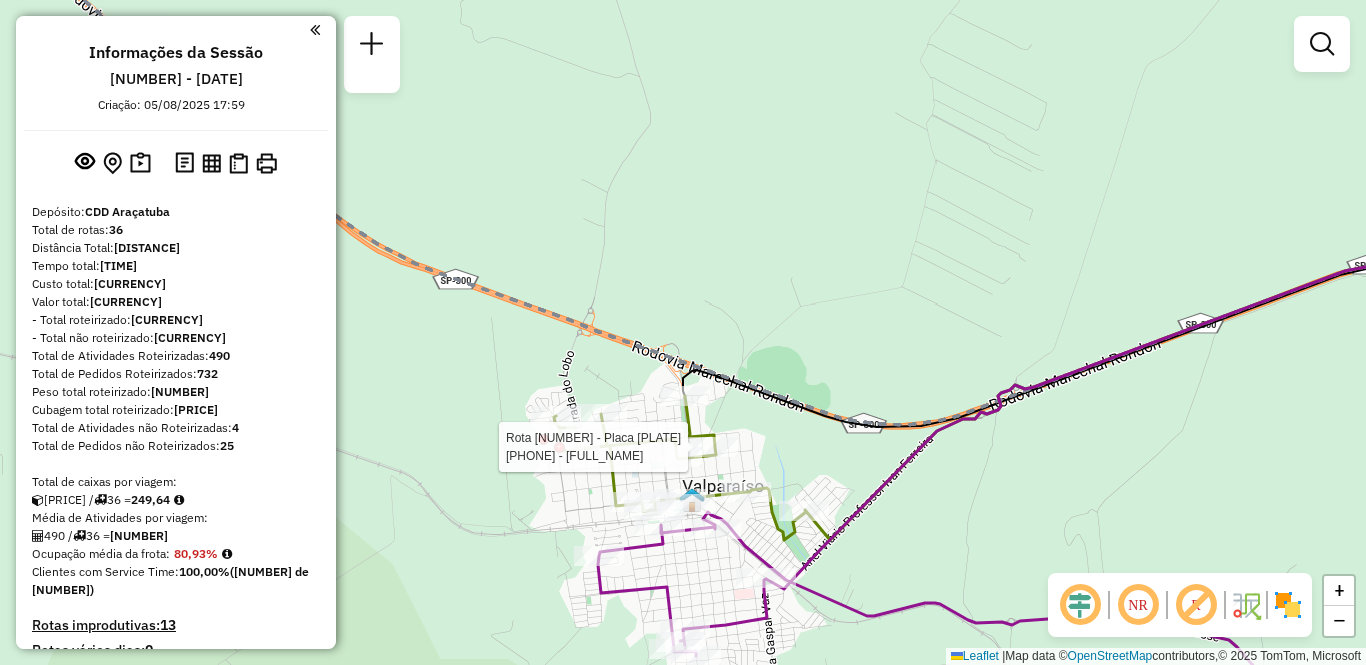 select on "**********" 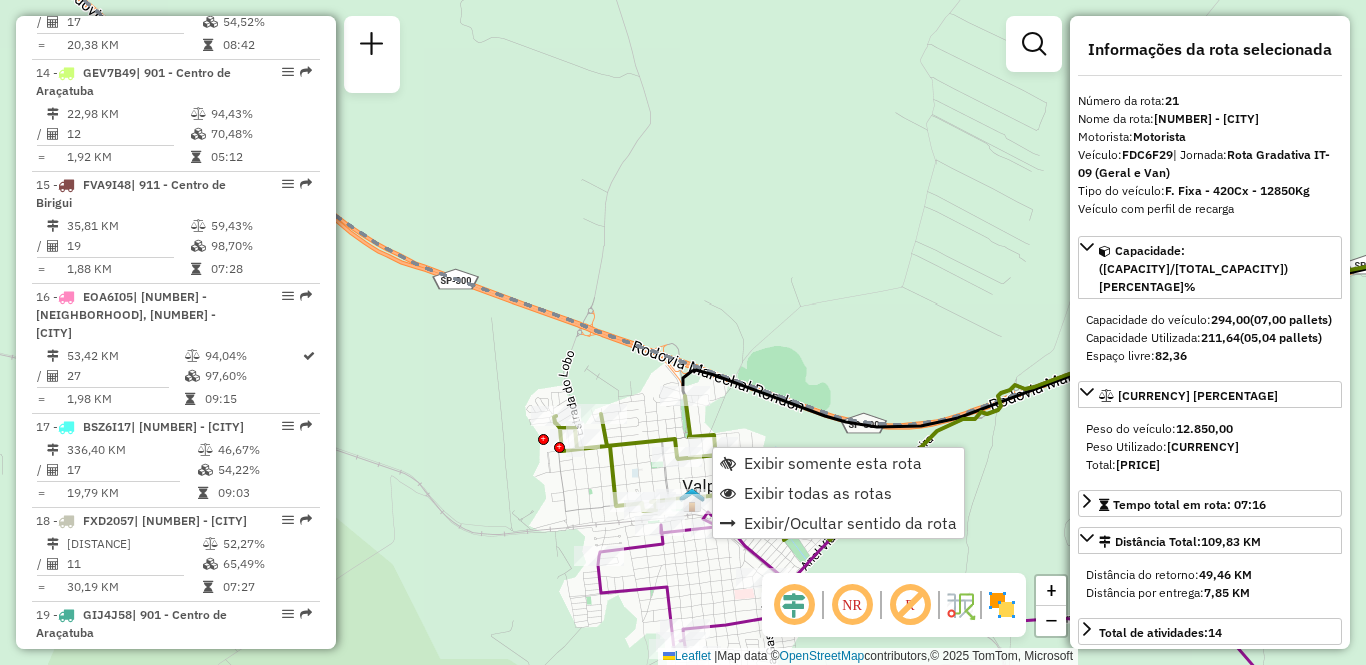 scroll, scrollTop: 2873, scrollLeft: 0, axis: vertical 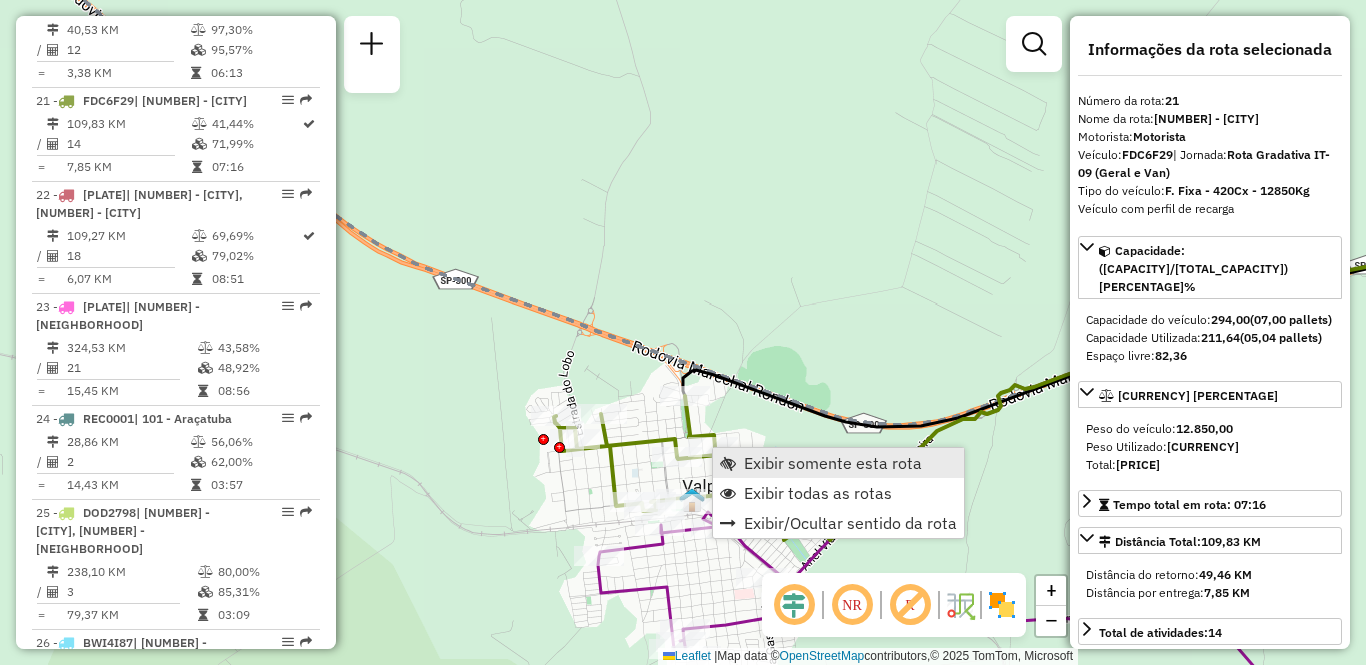 click on "Exibir somente esta rota" at bounding box center (833, 463) 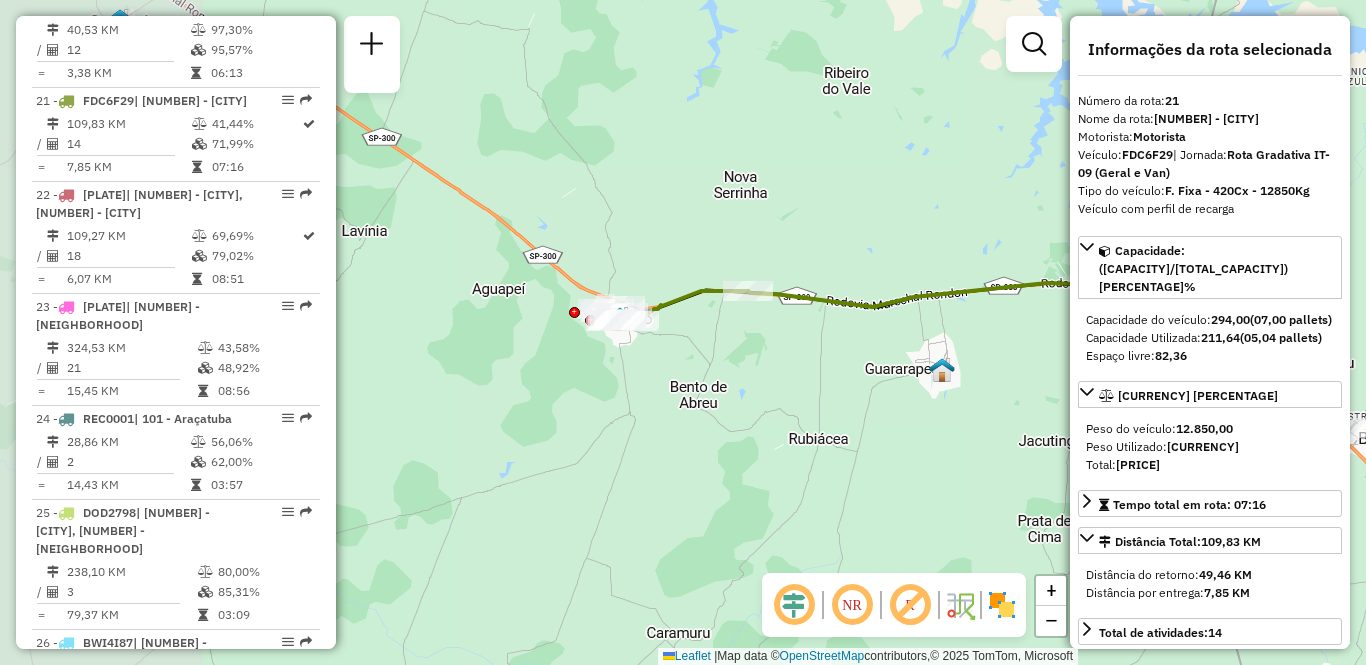 drag, startPoint x: 539, startPoint y: 437, endPoint x: 804, endPoint y: 441, distance: 265.03018 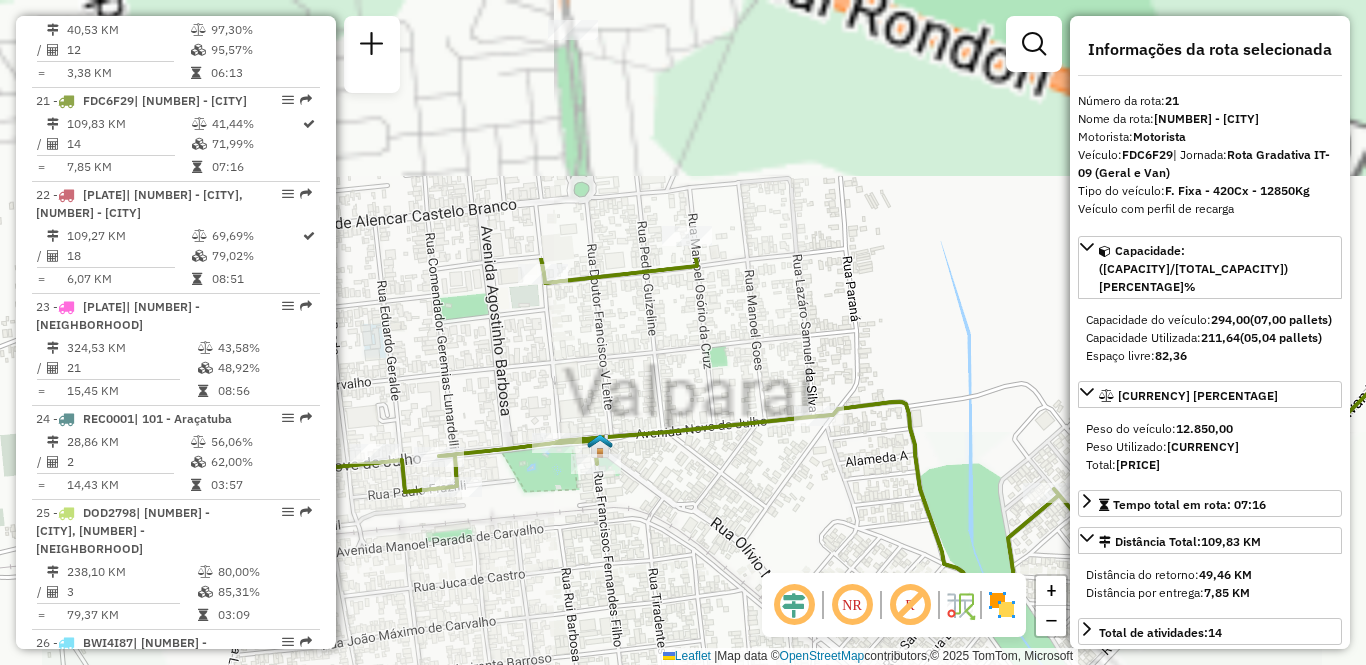drag, startPoint x: 687, startPoint y: 313, endPoint x: 695, endPoint y: 619, distance: 306.10455 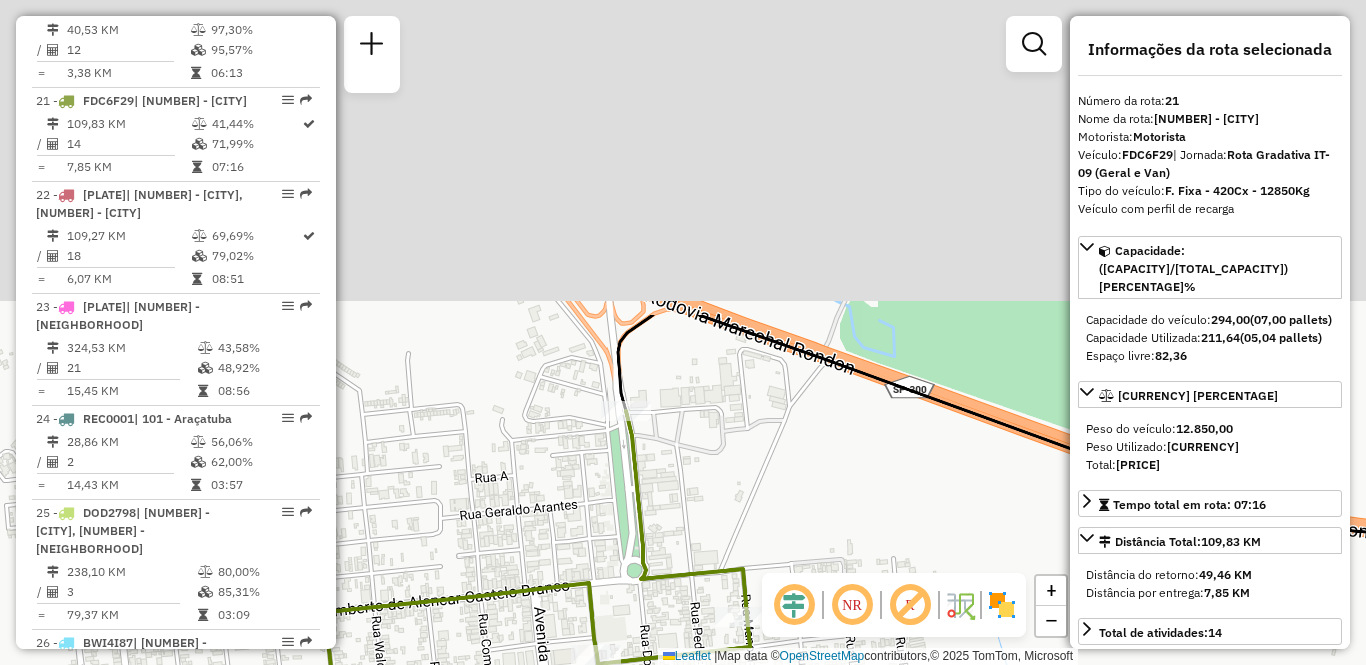 drag, startPoint x: 770, startPoint y: 146, endPoint x: 823, endPoint y: 527, distance: 384.6687 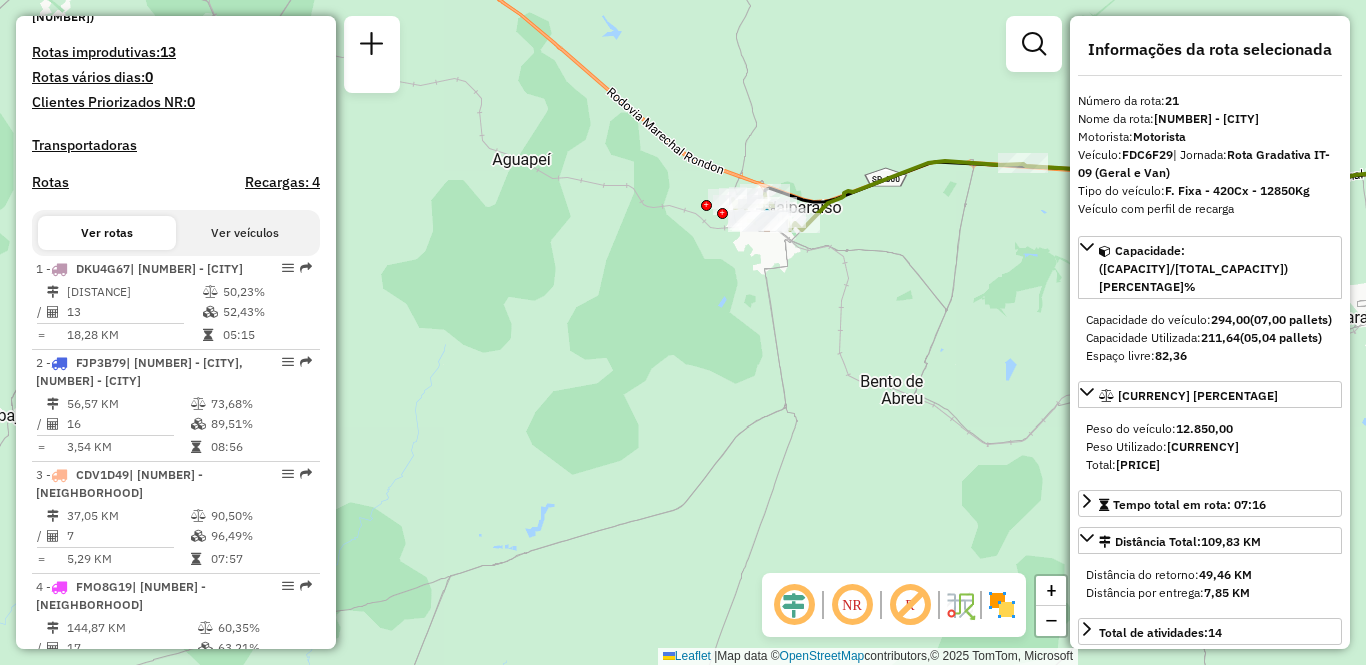 scroll, scrollTop: 373, scrollLeft: 0, axis: vertical 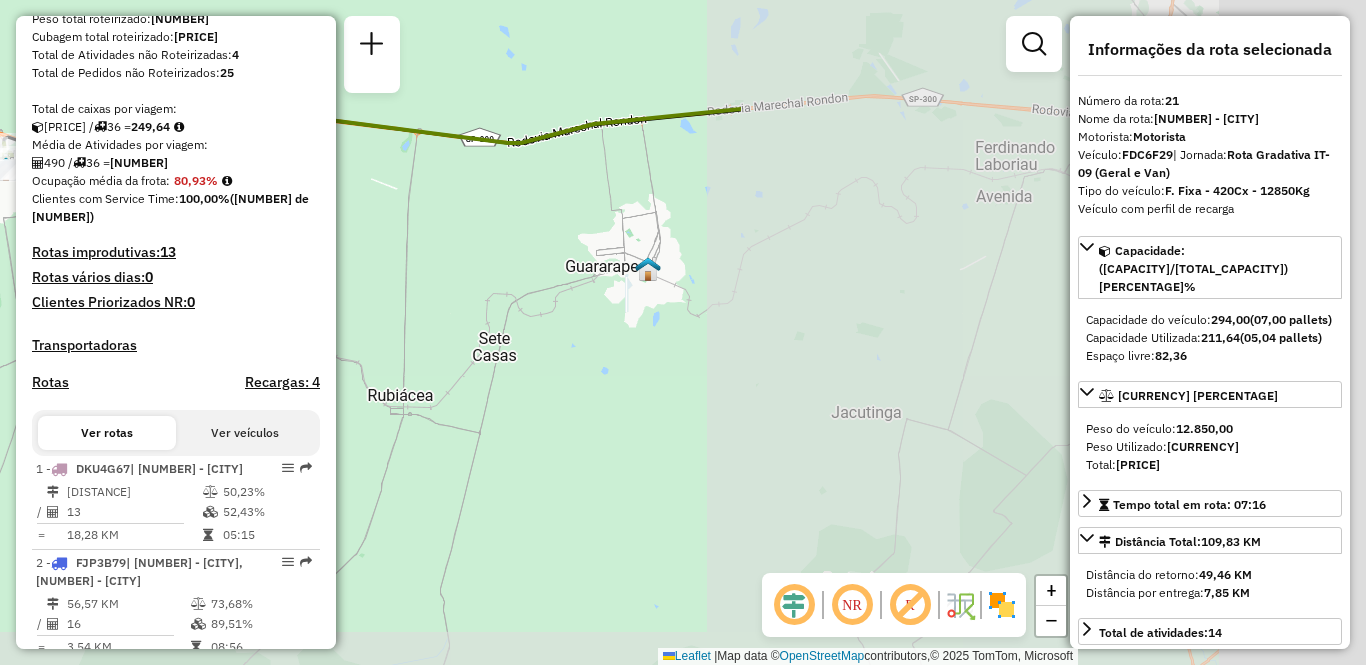 drag, startPoint x: 900, startPoint y: 472, endPoint x: 138, endPoint y: 422, distance: 763.6387 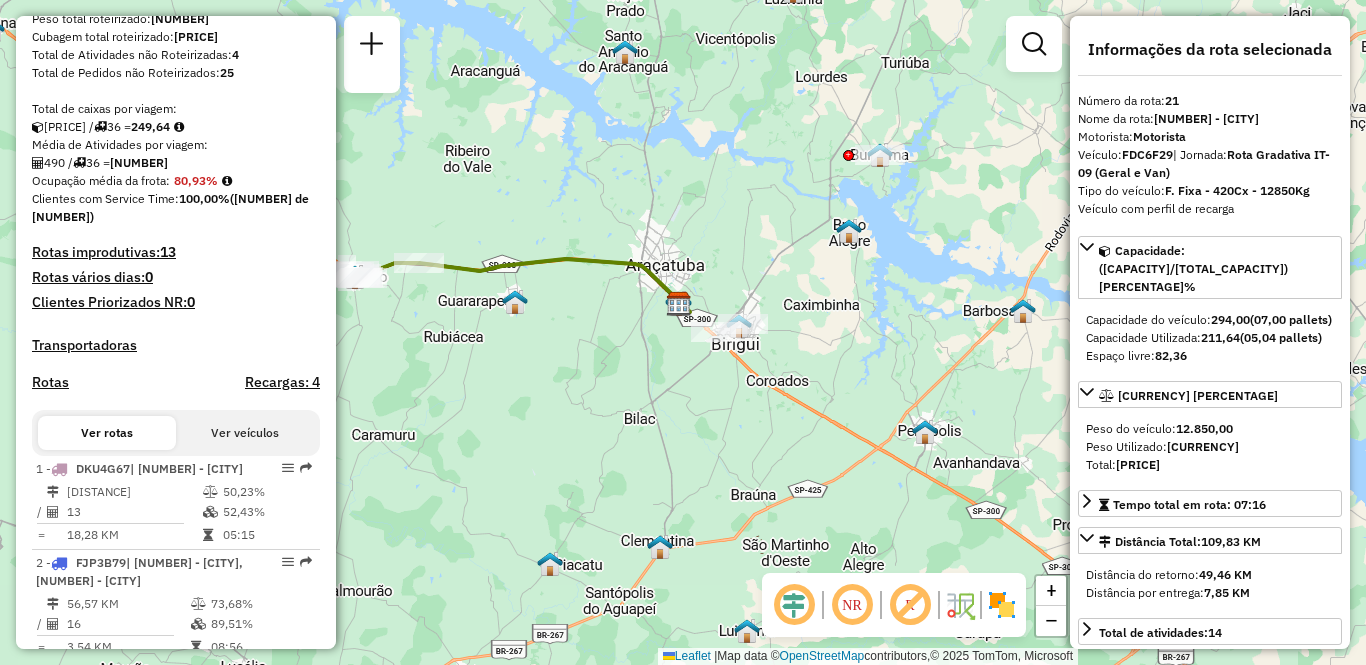 drag, startPoint x: 869, startPoint y: 413, endPoint x: 651, endPoint y: 353, distance: 226.10617 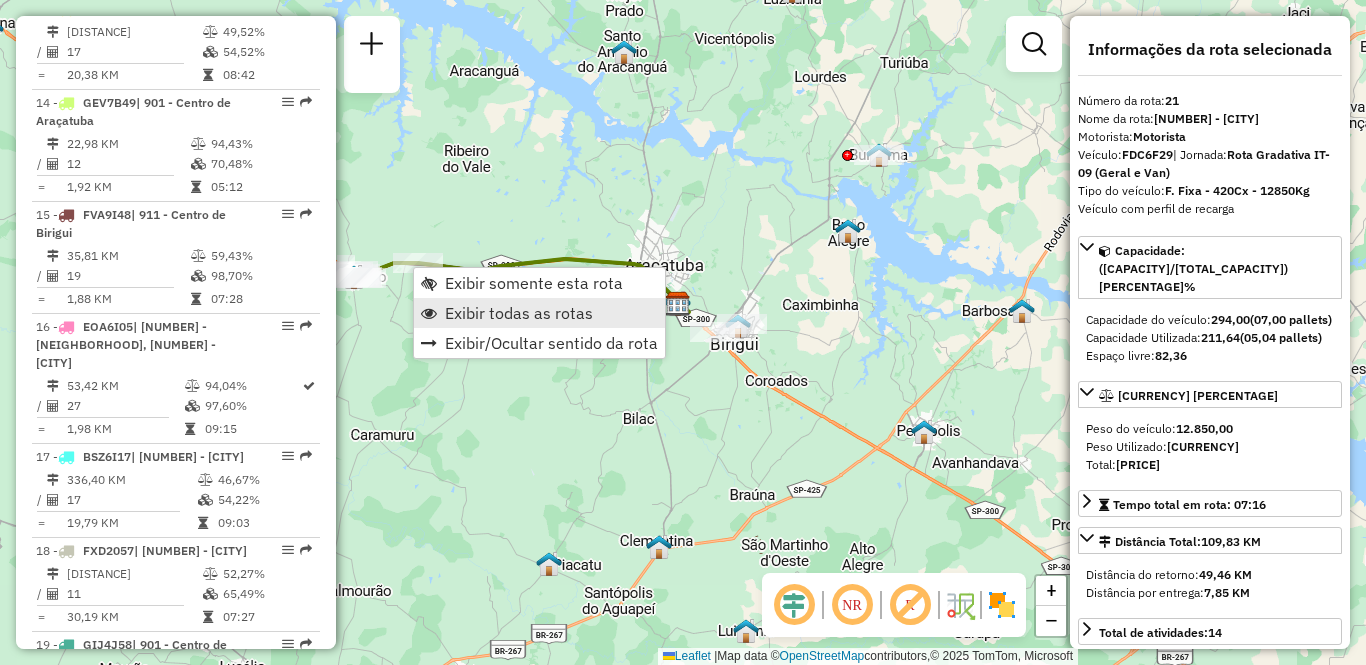 scroll, scrollTop: 2873, scrollLeft: 0, axis: vertical 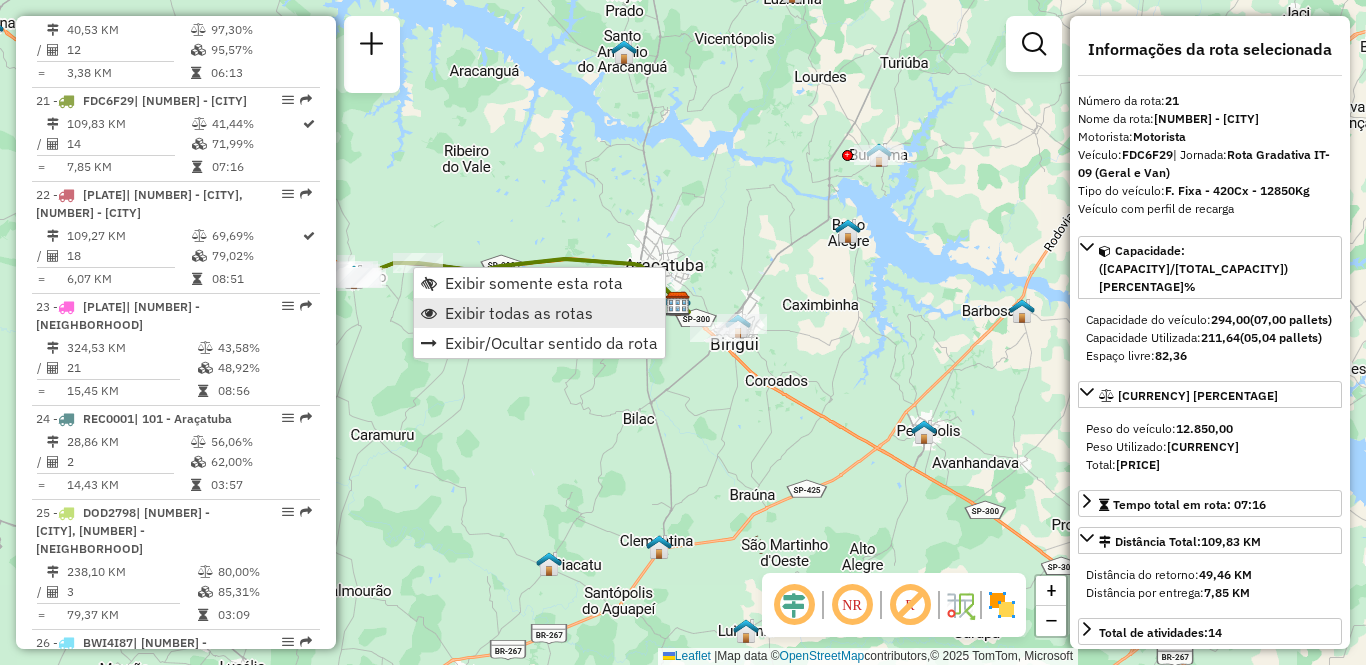 click on "Exibir todas as rotas" at bounding box center [519, 313] 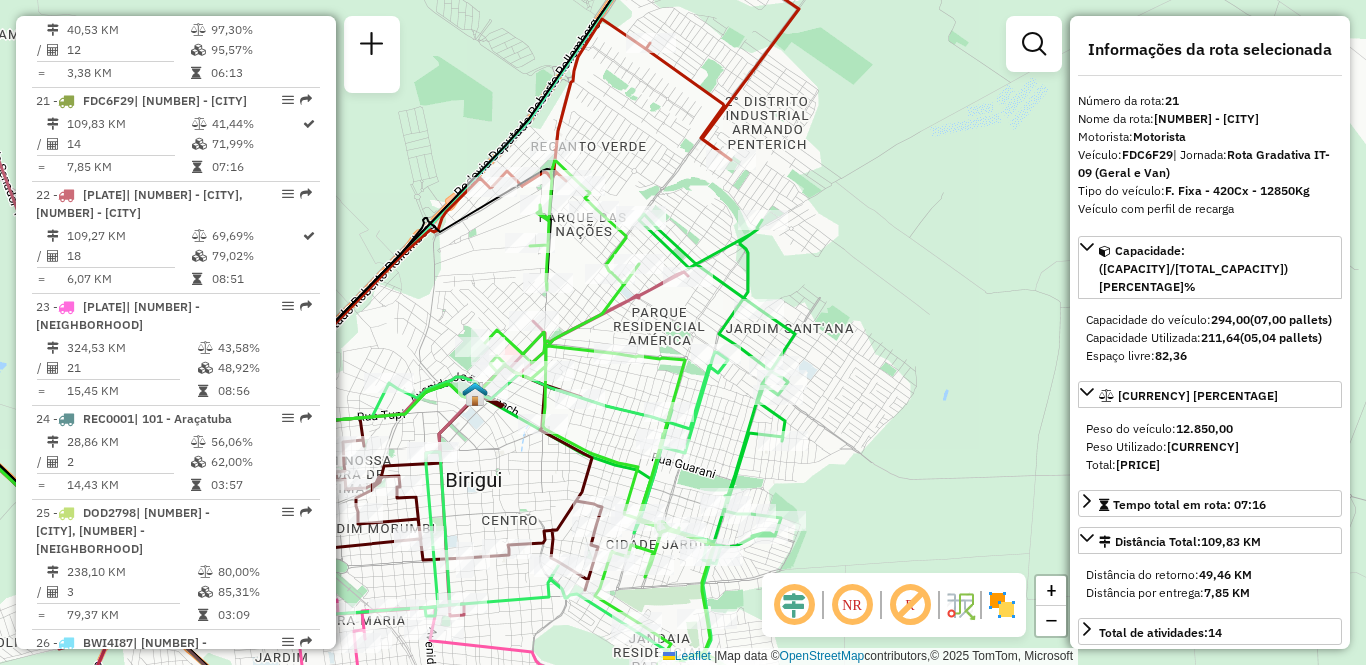 click 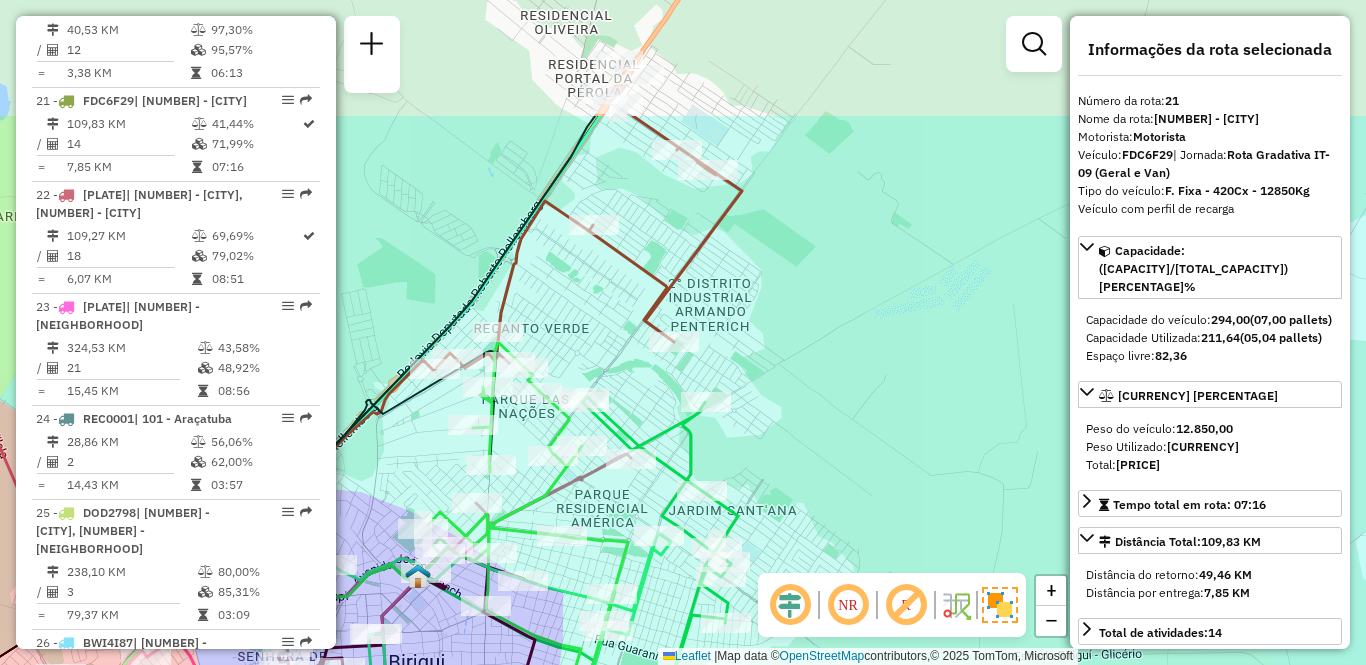 drag, startPoint x: 866, startPoint y: 331, endPoint x: 806, endPoint y: 523, distance: 201.15666 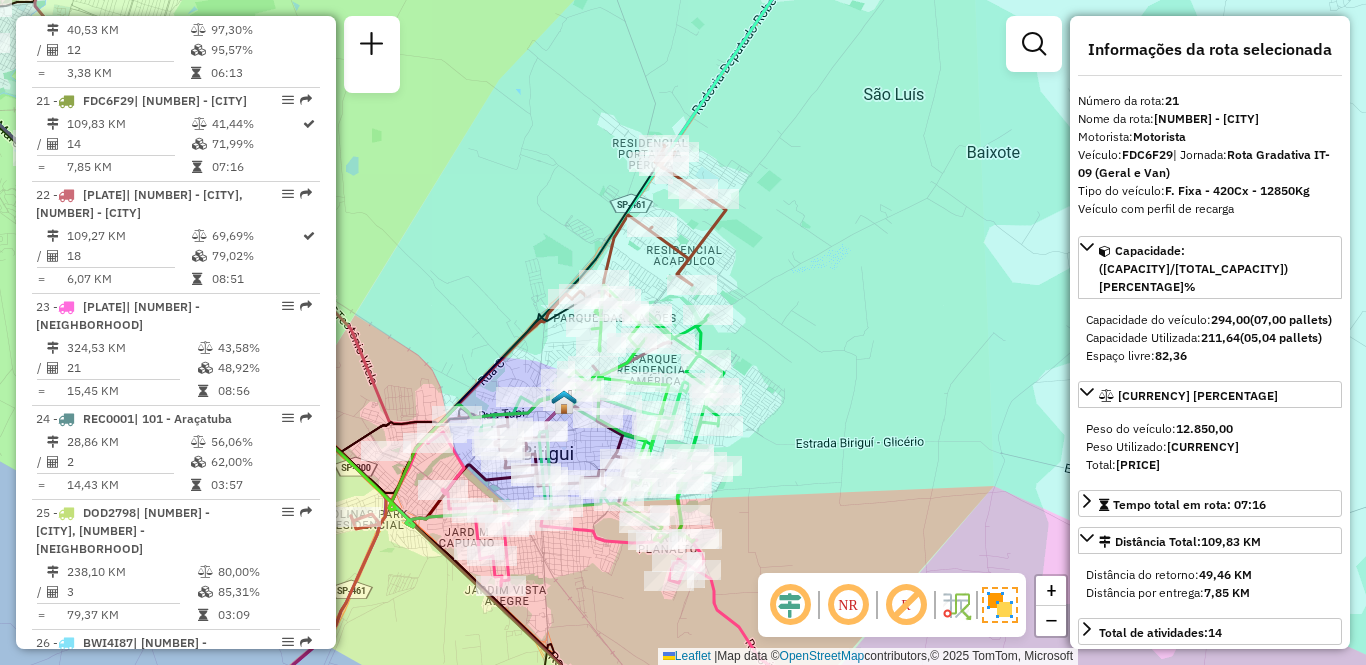 drag, startPoint x: 859, startPoint y: 397, endPoint x: 814, endPoint y: 330, distance: 80.70936 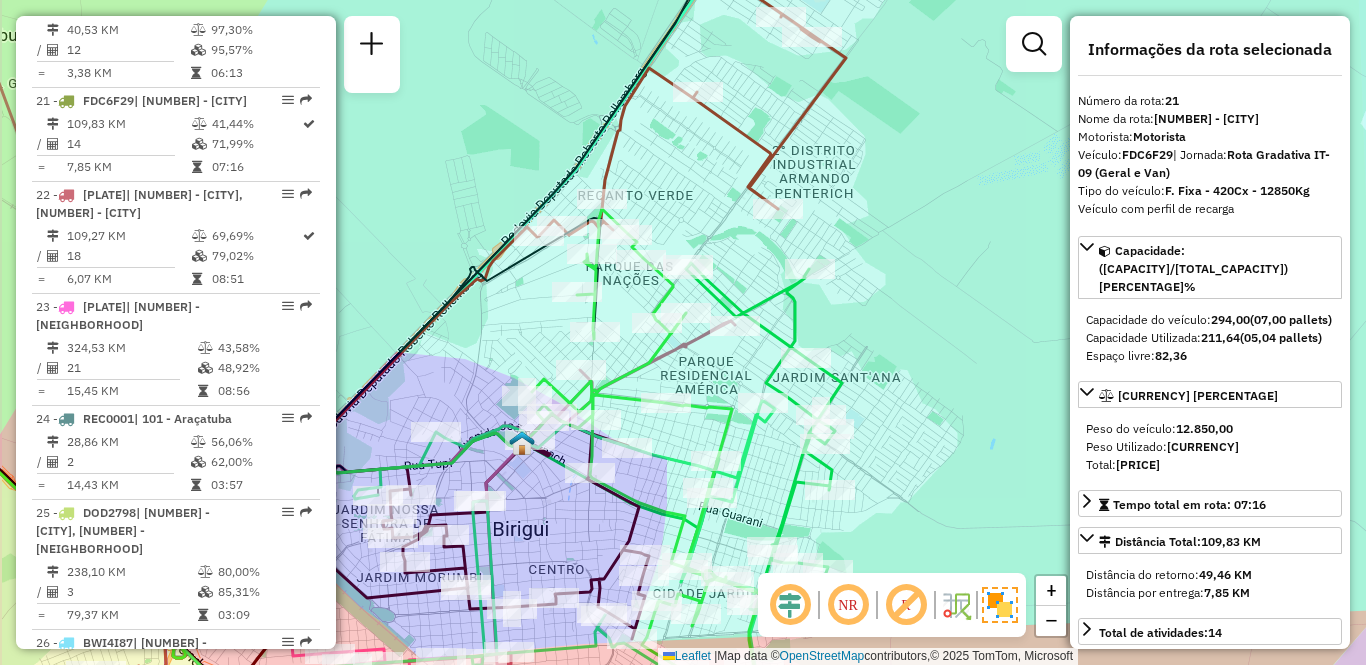 drag, startPoint x: 745, startPoint y: 344, endPoint x: 882, endPoint y: 306, distance: 142.17242 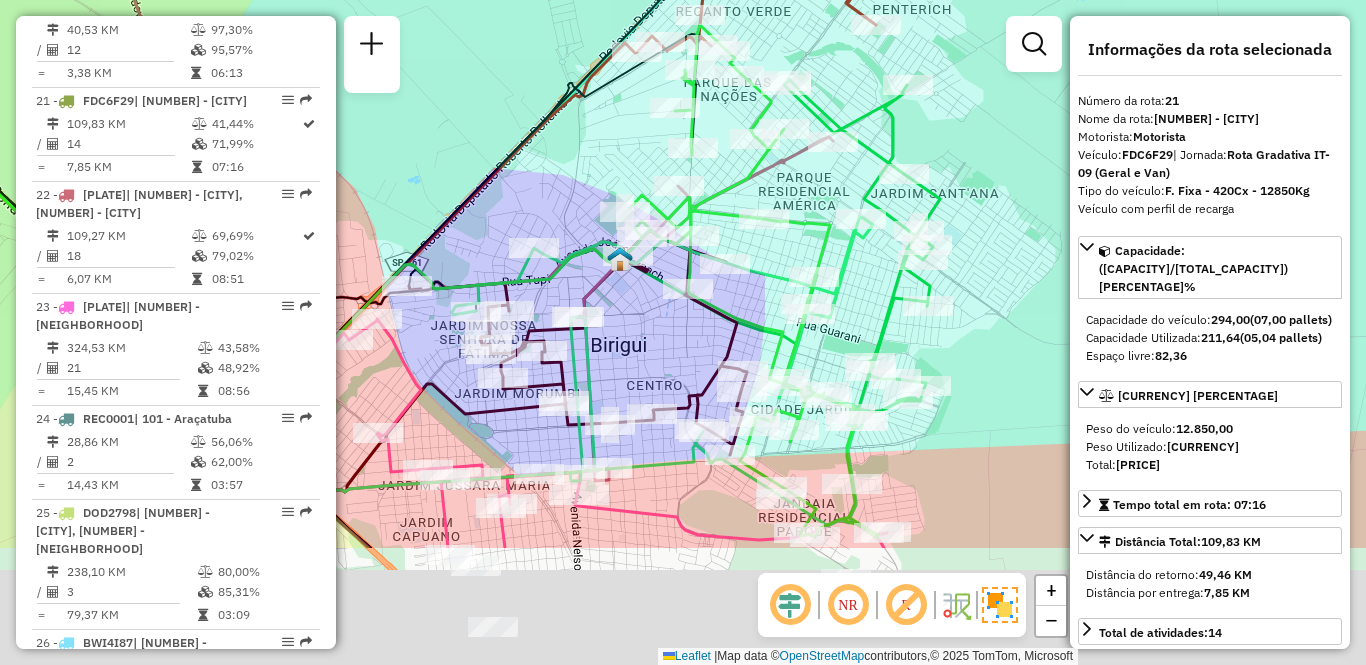 drag, startPoint x: 534, startPoint y: 309, endPoint x: 587, endPoint y: 204, distance: 117.61803 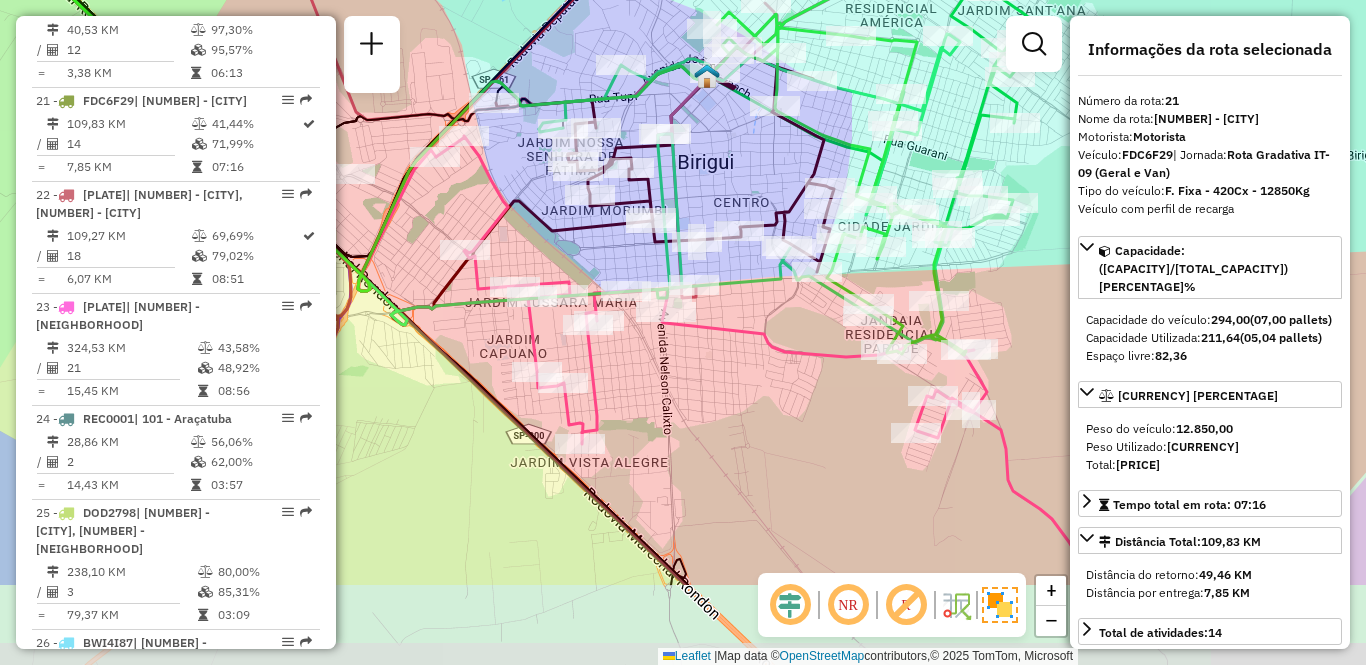 drag, startPoint x: 618, startPoint y: 553, endPoint x: 679, endPoint y: 424, distance: 142.69548 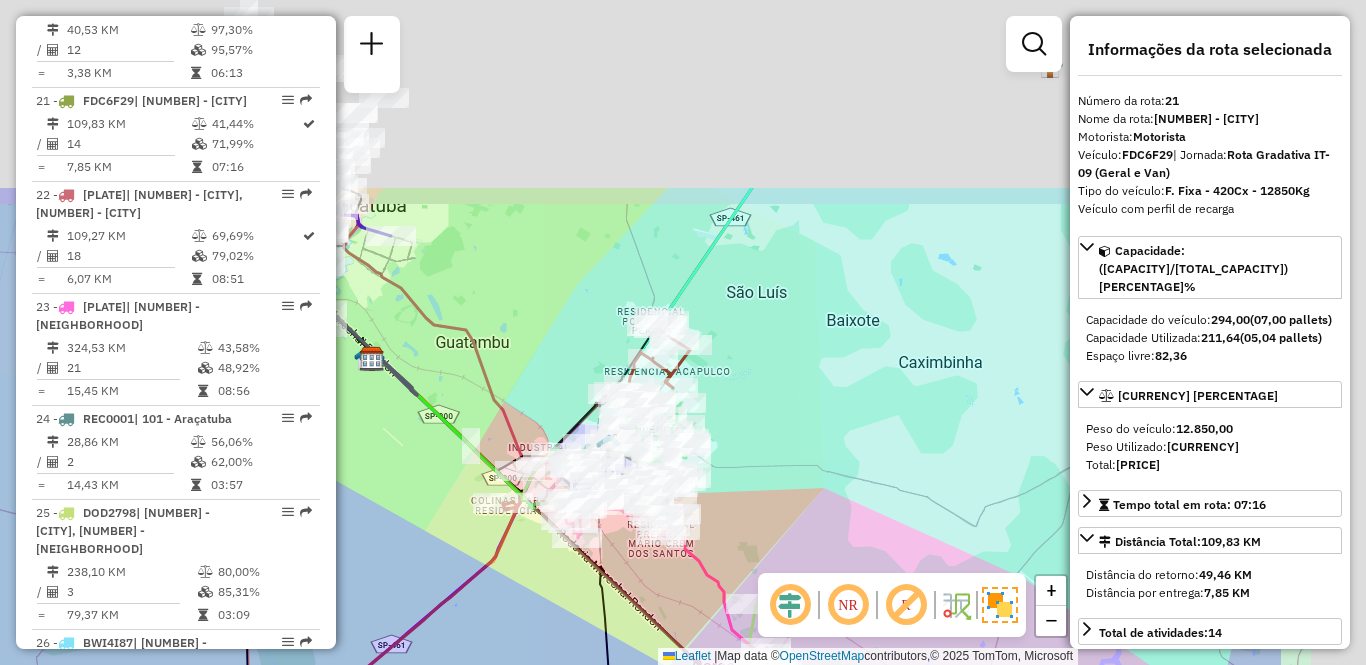 drag, startPoint x: 969, startPoint y: 133, endPoint x: 661, endPoint y: 440, distance: 434.87125 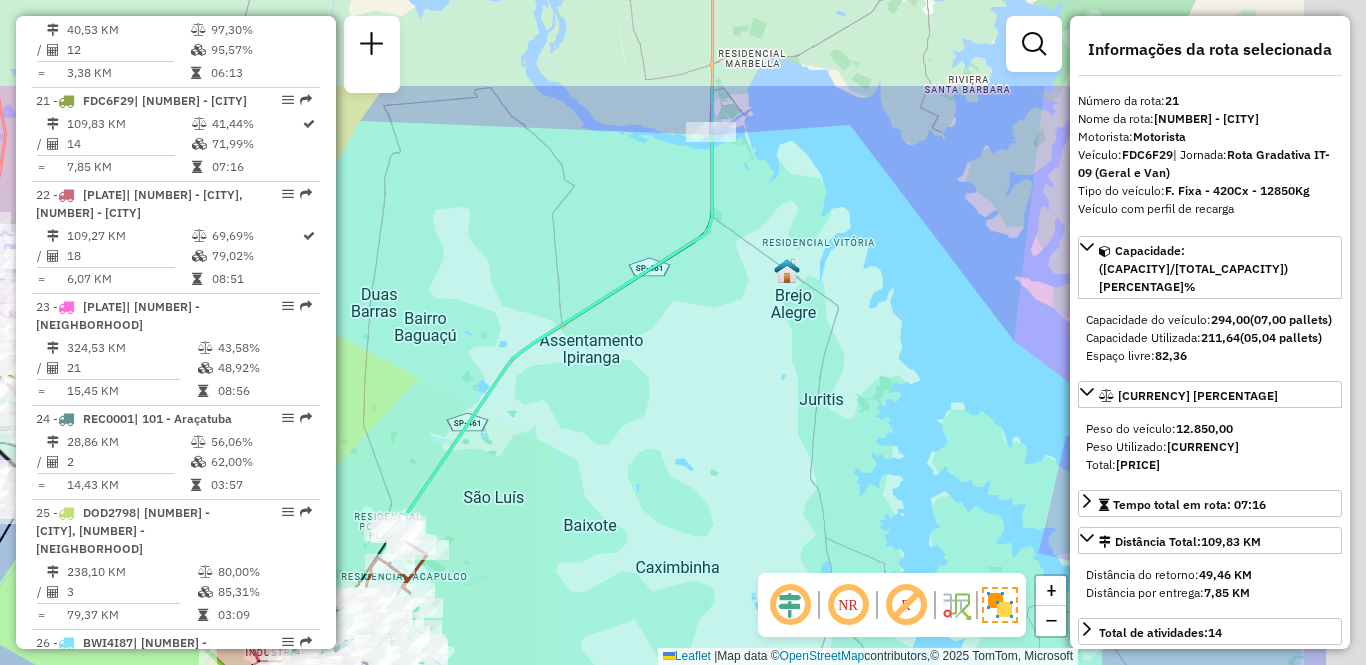drag, startPoint x: 701, startPoint y: 370, endPoint x: 622, endPoint y: 447, distance: 110.317726 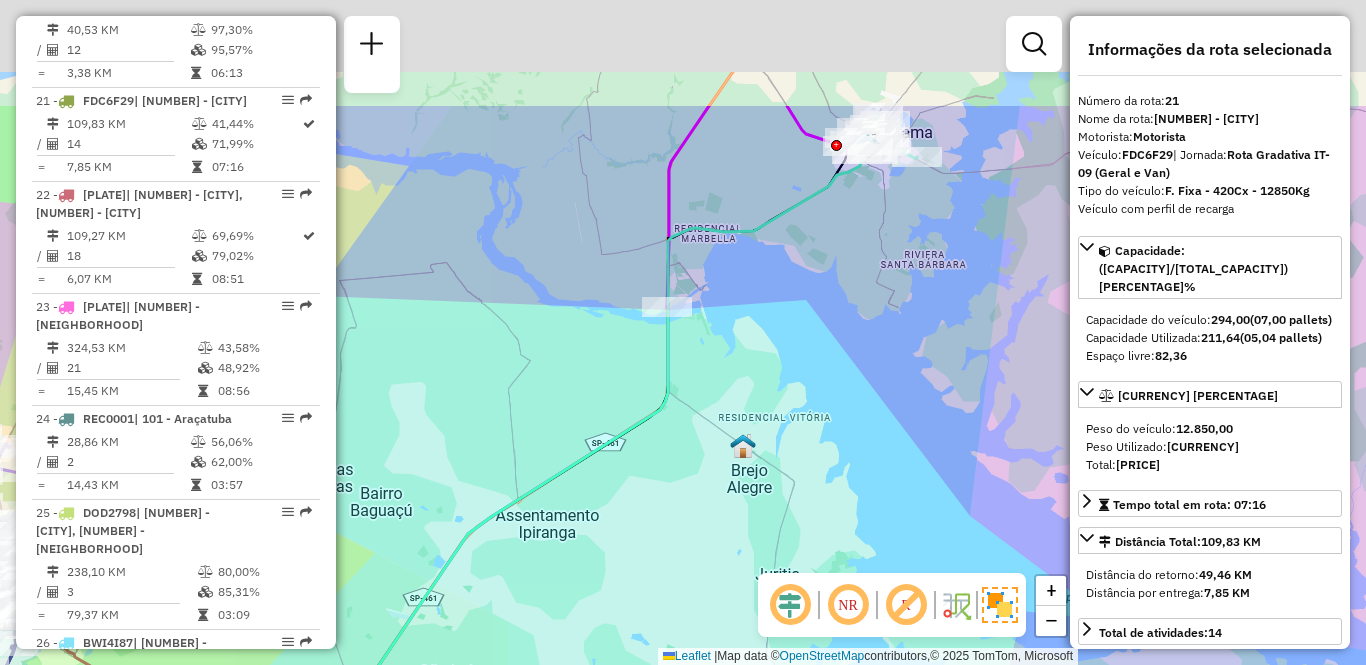 drag, startPoint x: 806, startPoint y: 176, endPoint x: 766, endPoint y: 348, distance: 176.58992 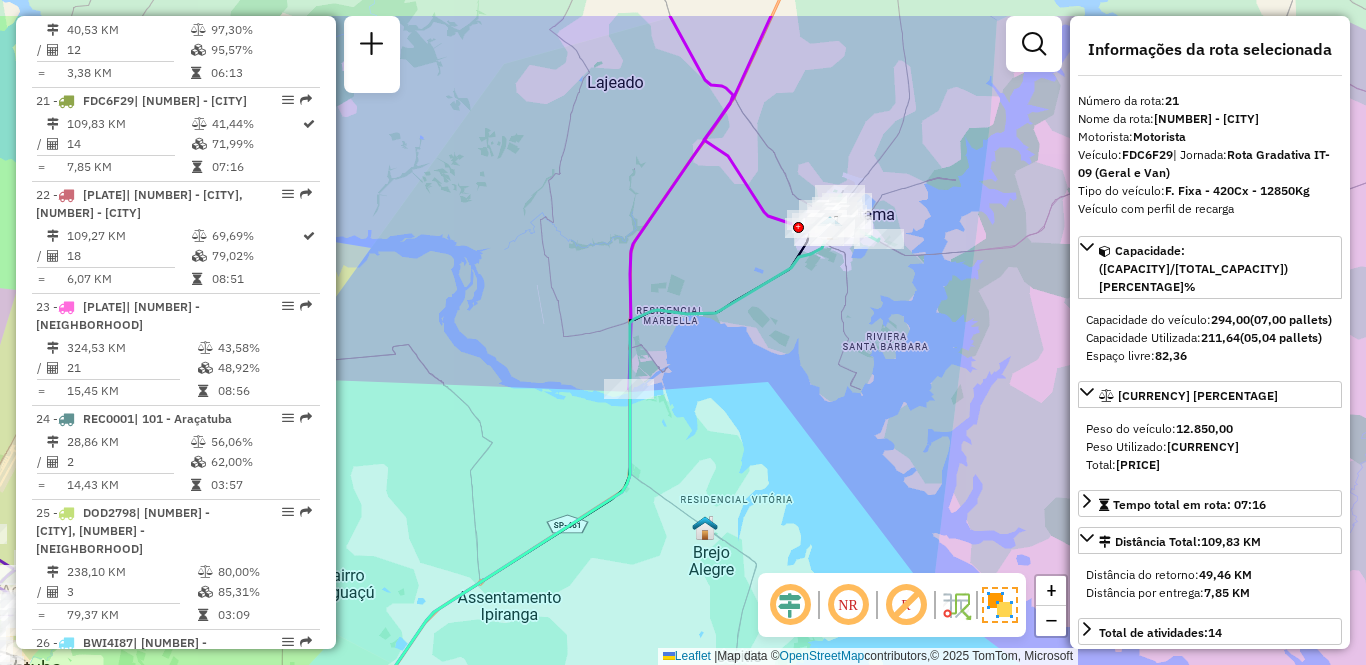 drag, startPoint x: 777, startPoint y: 320, endPoint x: 744, endPoint y: 341, distance: 39.115215 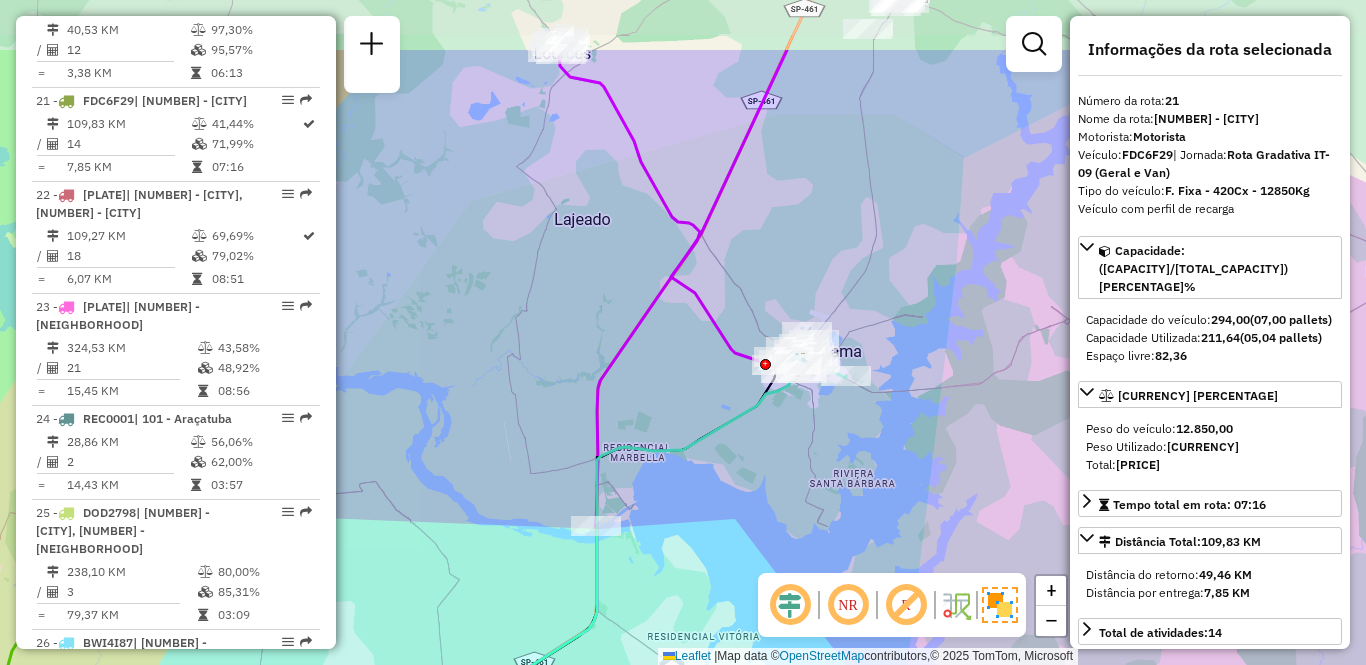 drag, startPoint x: 623, startPoint y: 347, endPoint x: 623, endPoint y: 463, distance: 116 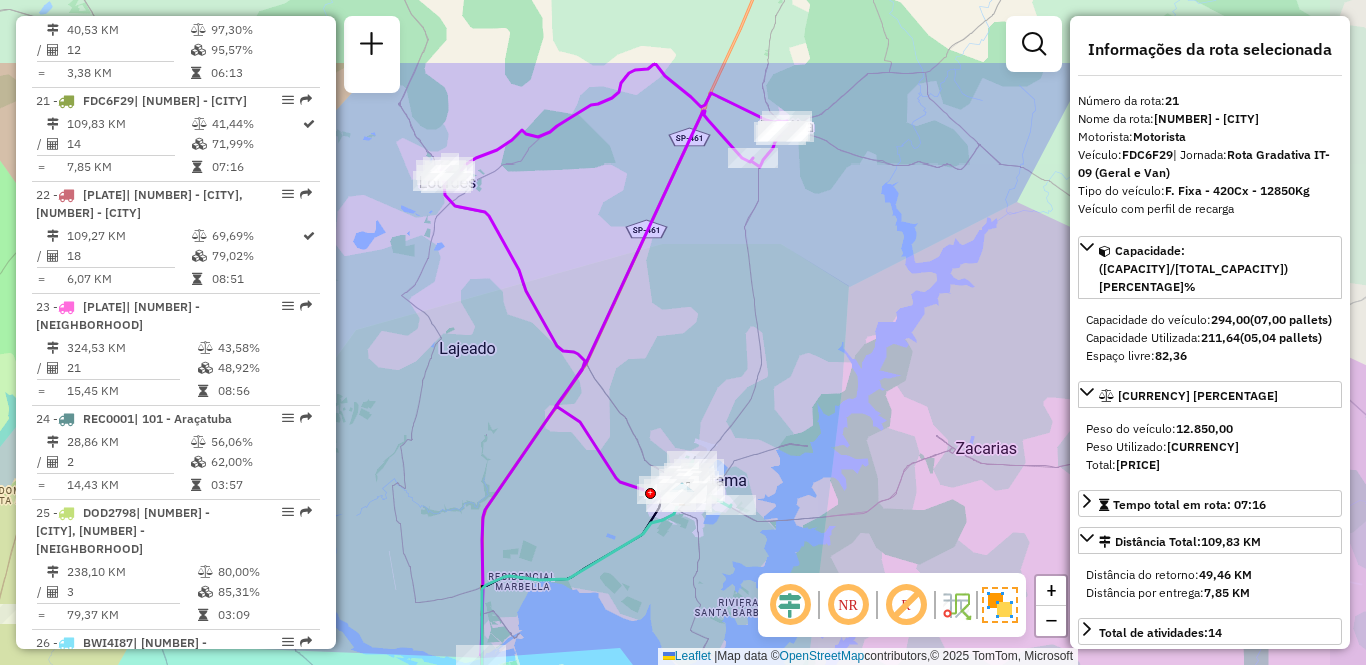 drag, startPoint x: 677, startPoint y: 42, endPoint x: 562, endPoint y: 171, distance: 172.81783 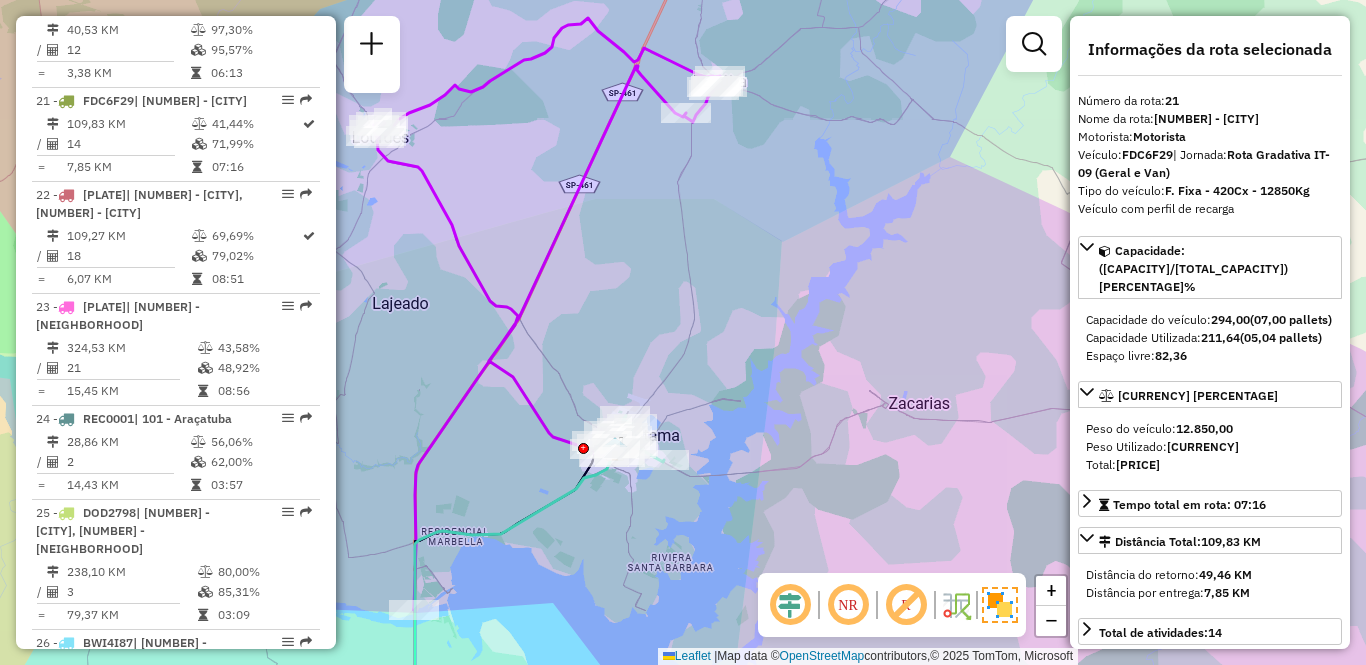 drag, startPoint x: 813, startPoint y: 302, endPoint x: 746, endPoint y: 257, distance: 80.70936 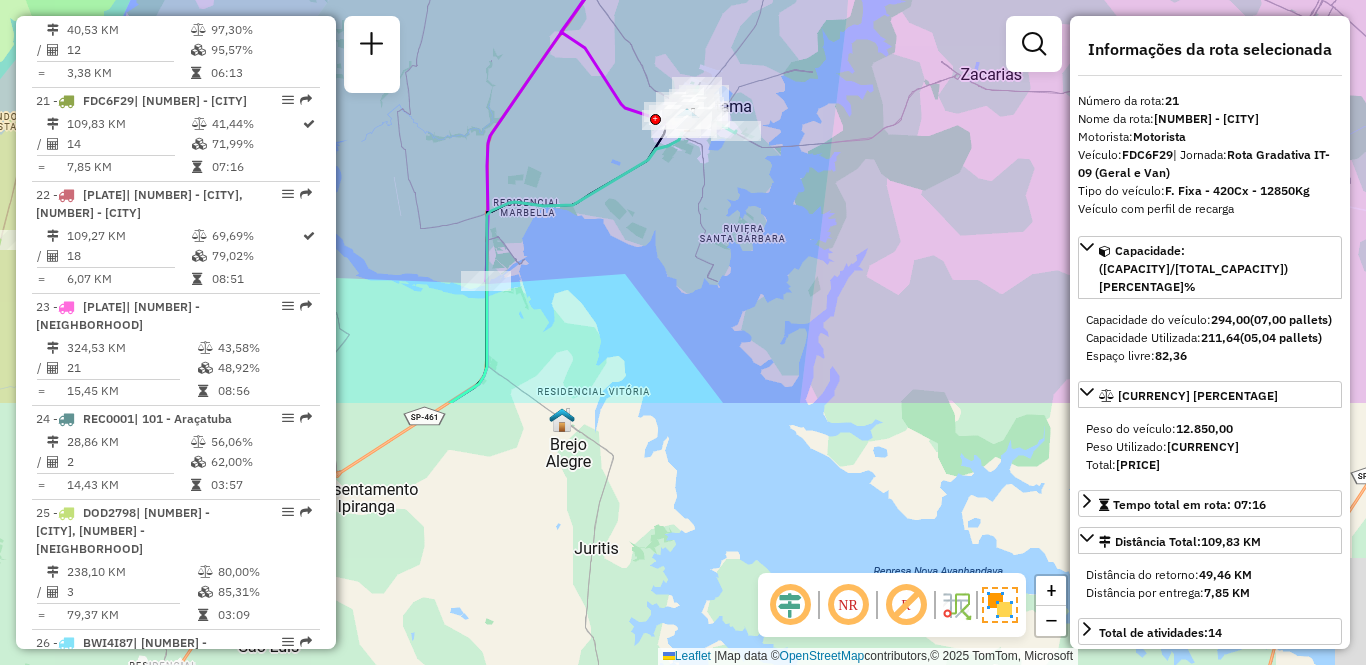 drag, startPoint x: 512, startPoint y: 466, endPoint x: 589, endPoint y: 161, distance: 314.56955 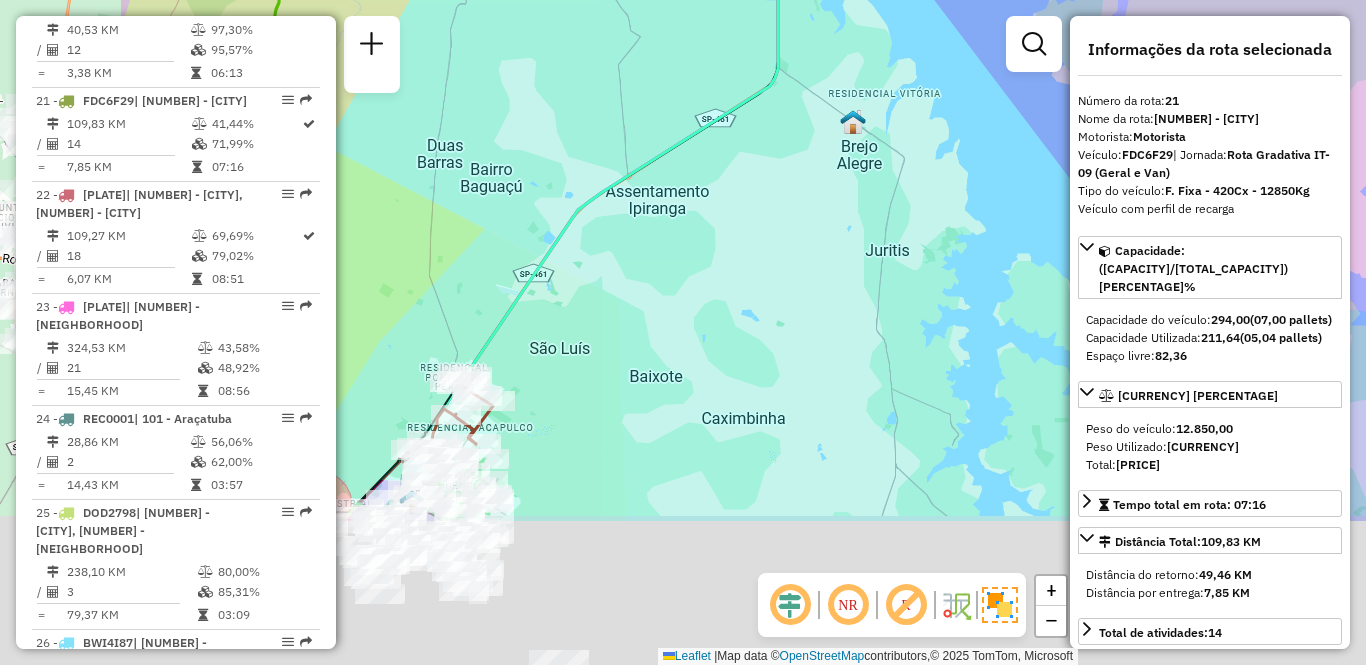 drag, startPoint x: 784, startPoint y: 214, endPoint x: 748, endPoint y: 229, distance: 39 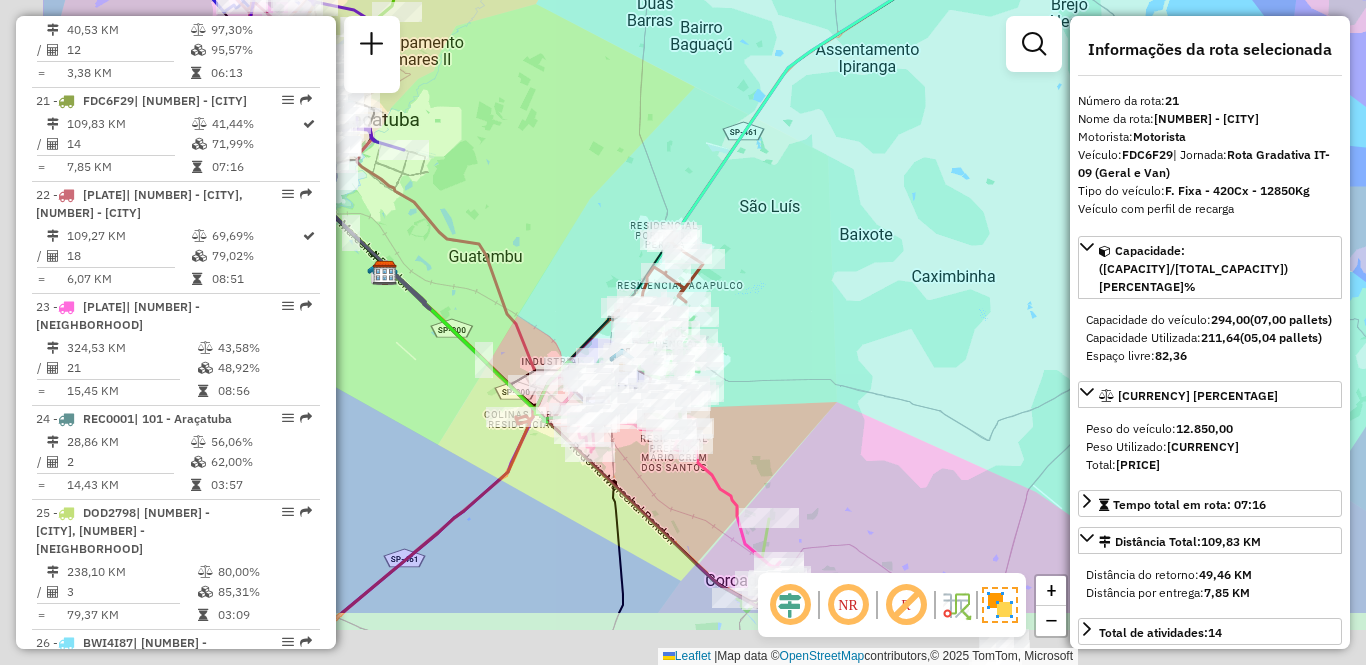 drag, startPoint x: 558, startPoint y: 442, endPoint x: 757, endPoint y: 311, distance: 238.24777 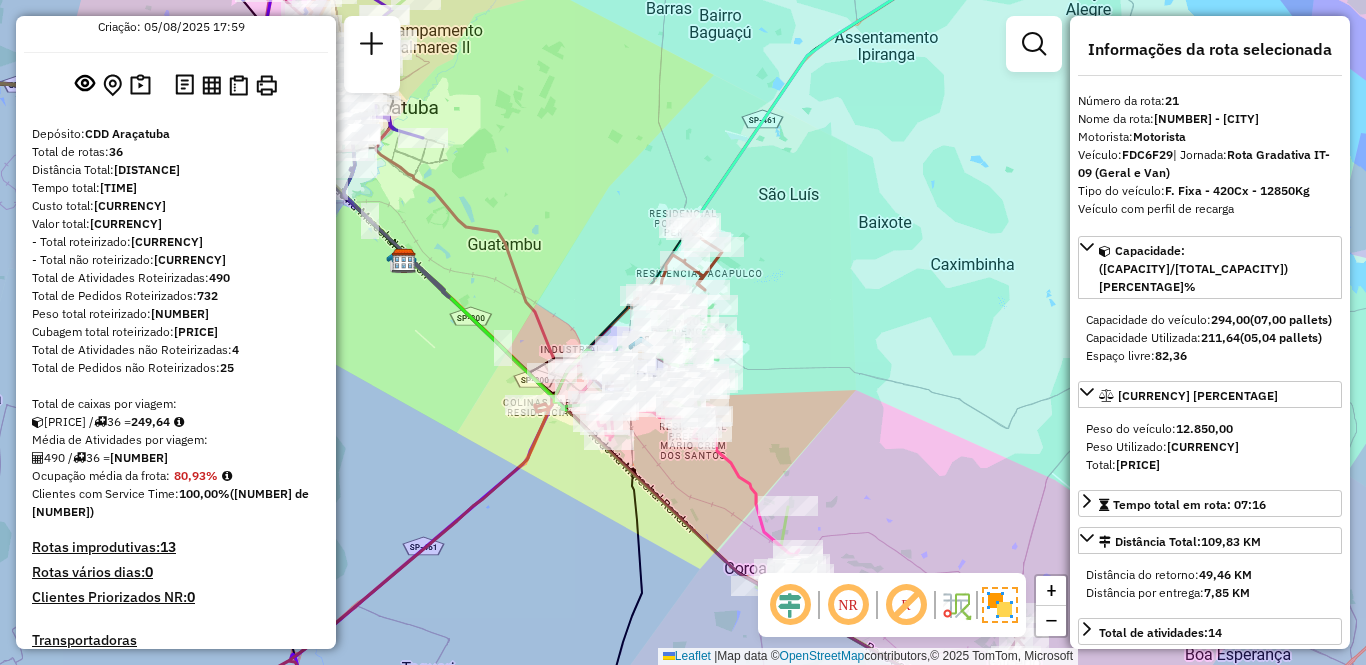 scroll, scrollTop: 886, scrollLeft: 0, axis: vertical 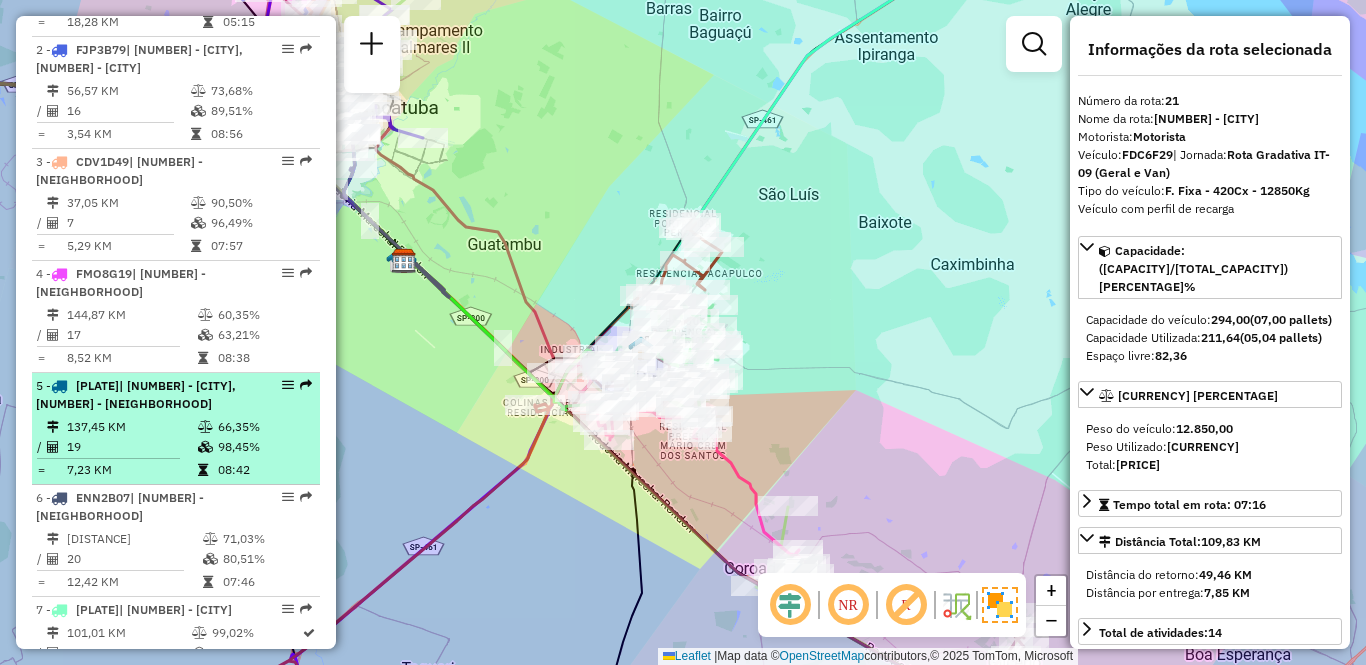 click on "[NUMBER] -   [PLATE]   | [NUMBER] - [CITY], [NUMBER] - [CITY]" at bounding box center [142, 395] 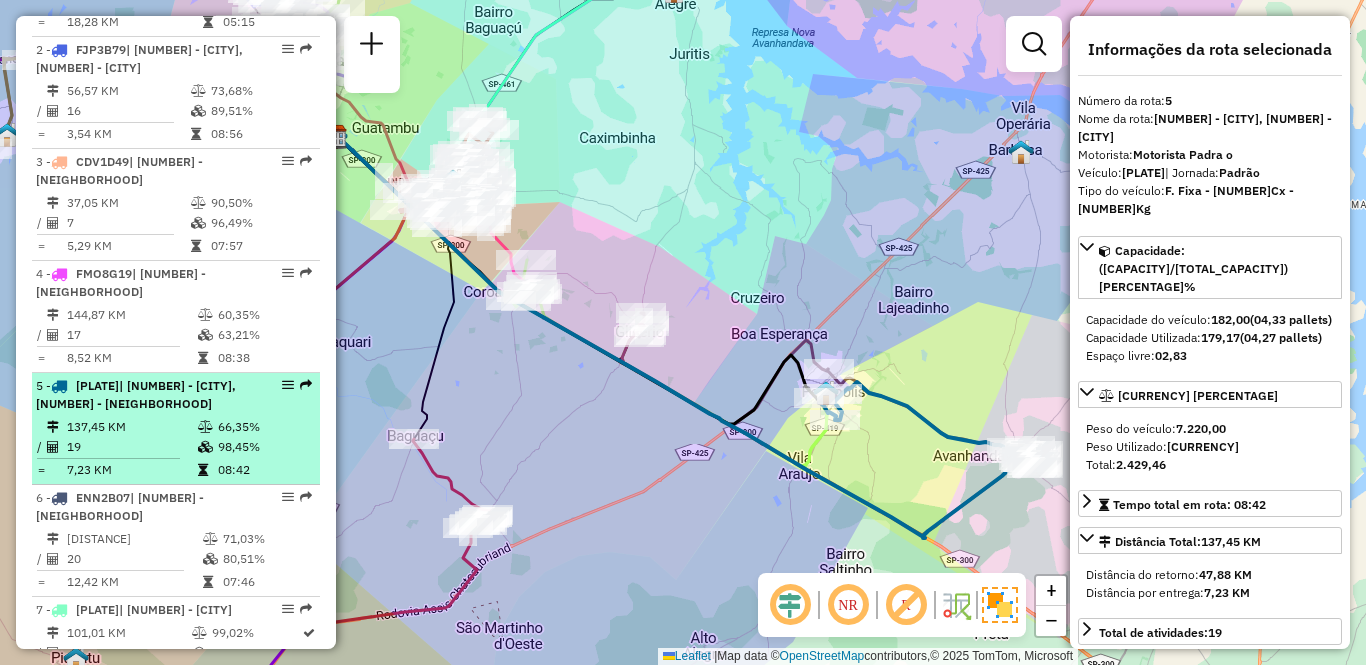 drag, startPoint x: 234, startPoint y: 340, endPoint x: 277, endPoint y: 340, distance: 43 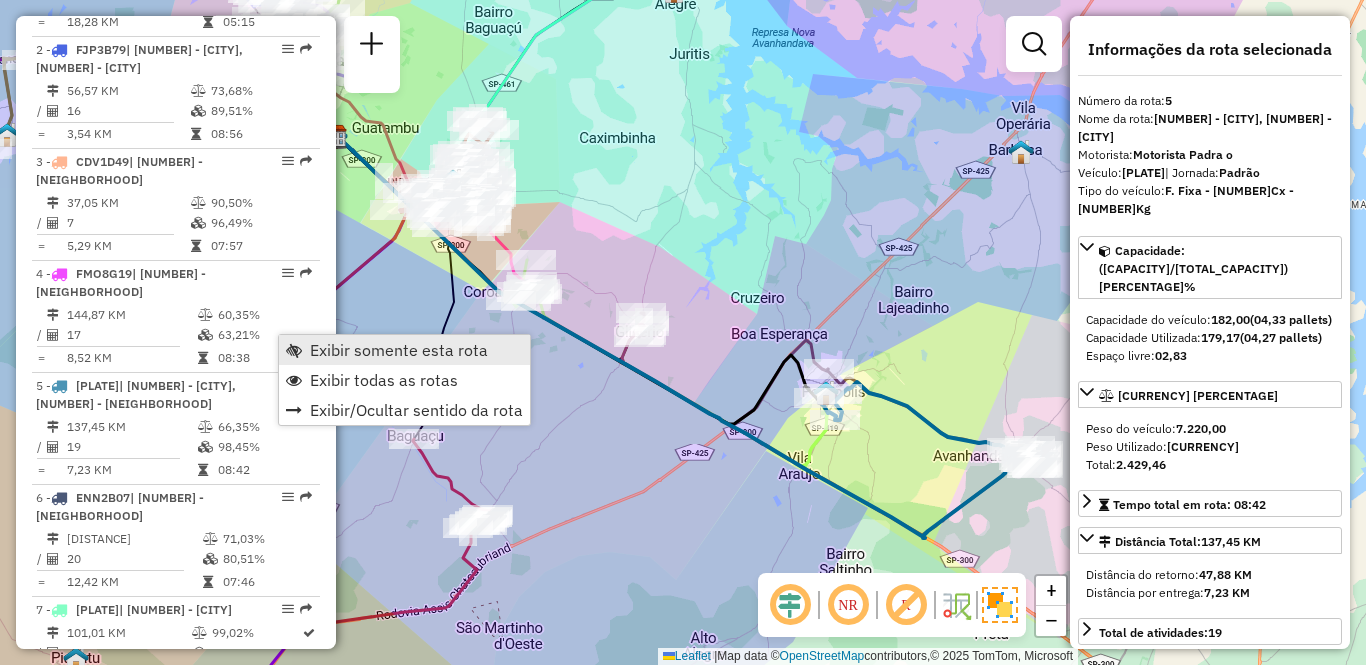 click at bounding box center [294, 350] 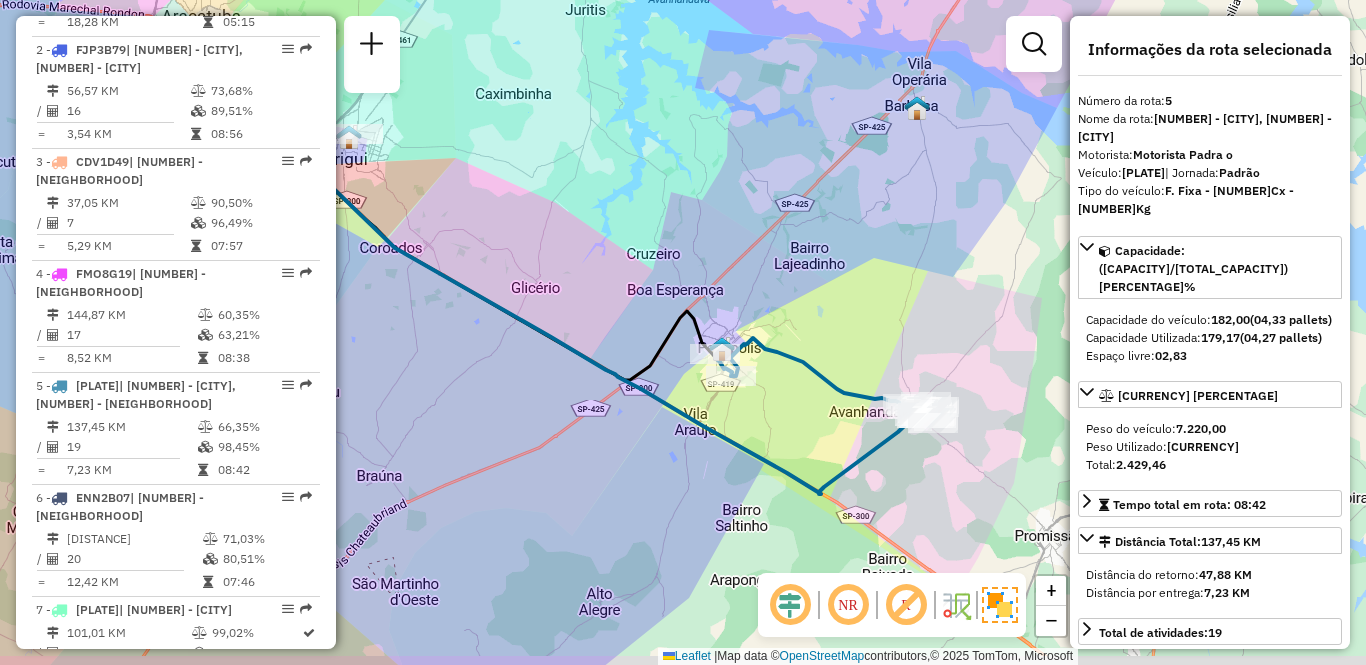 drag, startPoint x: 673, startPoint y: 462, endPoint x: 564, endPoint y: 407, distance: 122.09013 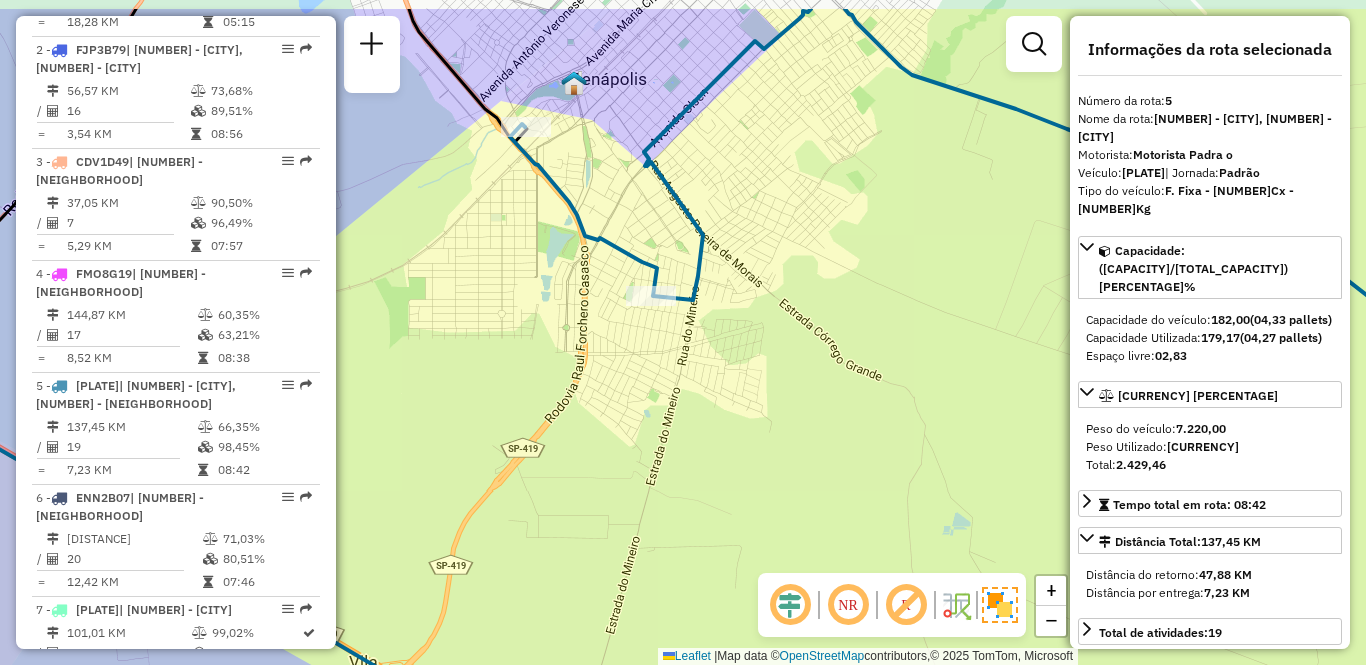 drag, startPoint x: 639, startPoint y: 290, endPoint x: 654, endPoint y: 385, distance: 96.17692 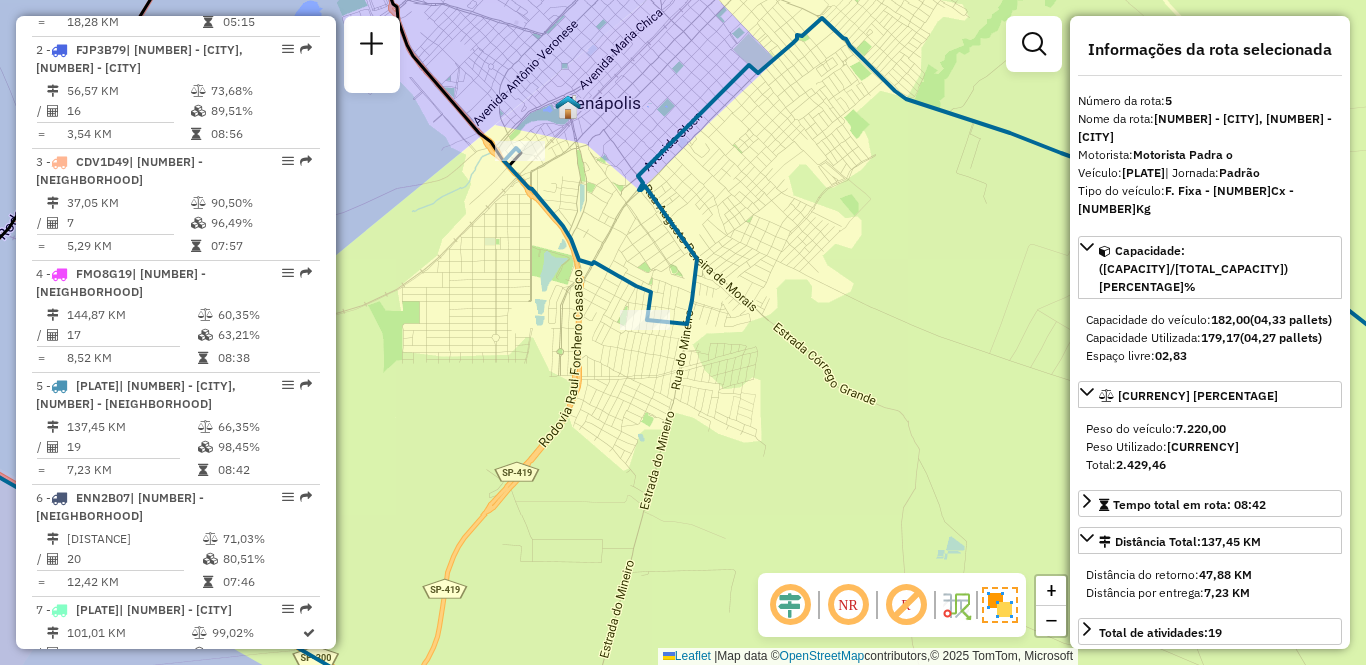 drag, startPoint x: 555, startPoint y: 351, endPoint x: 454, endPoint y: 359, distance: 101.31634 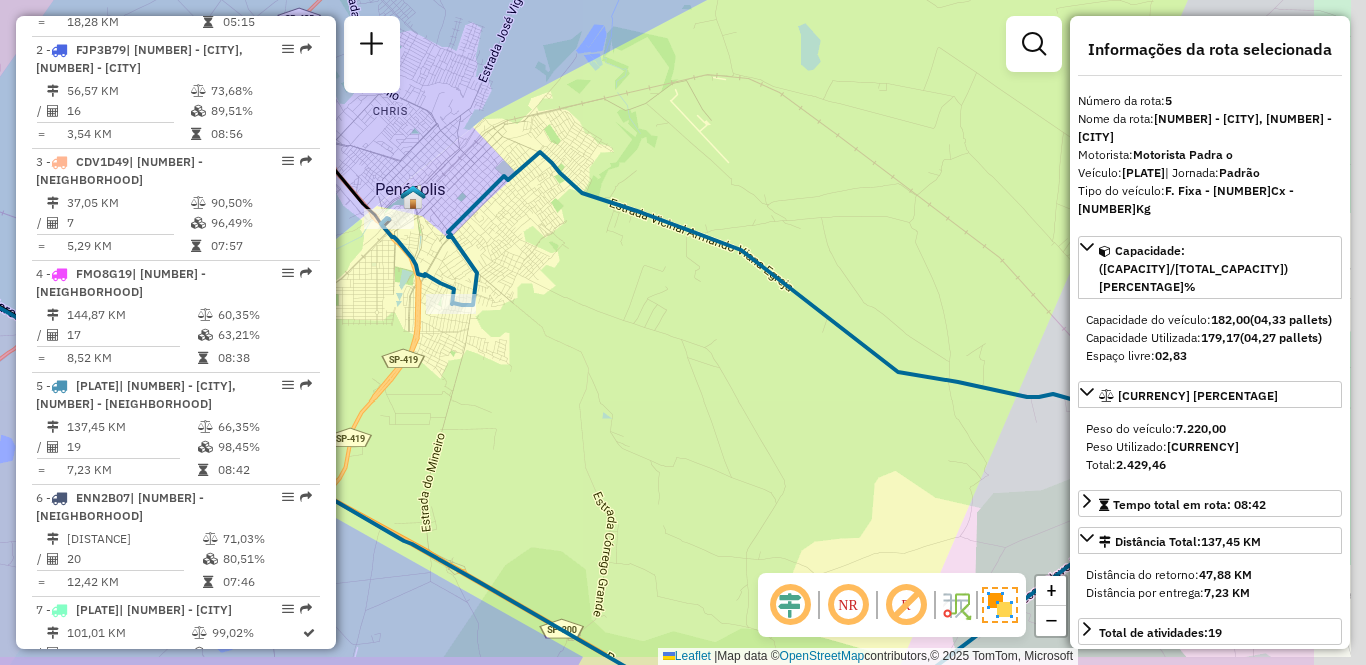 drag, startPoint x: 926, startPoint y: 412, endPoint x: 425, endPoint y: 309, distance: 511.47824 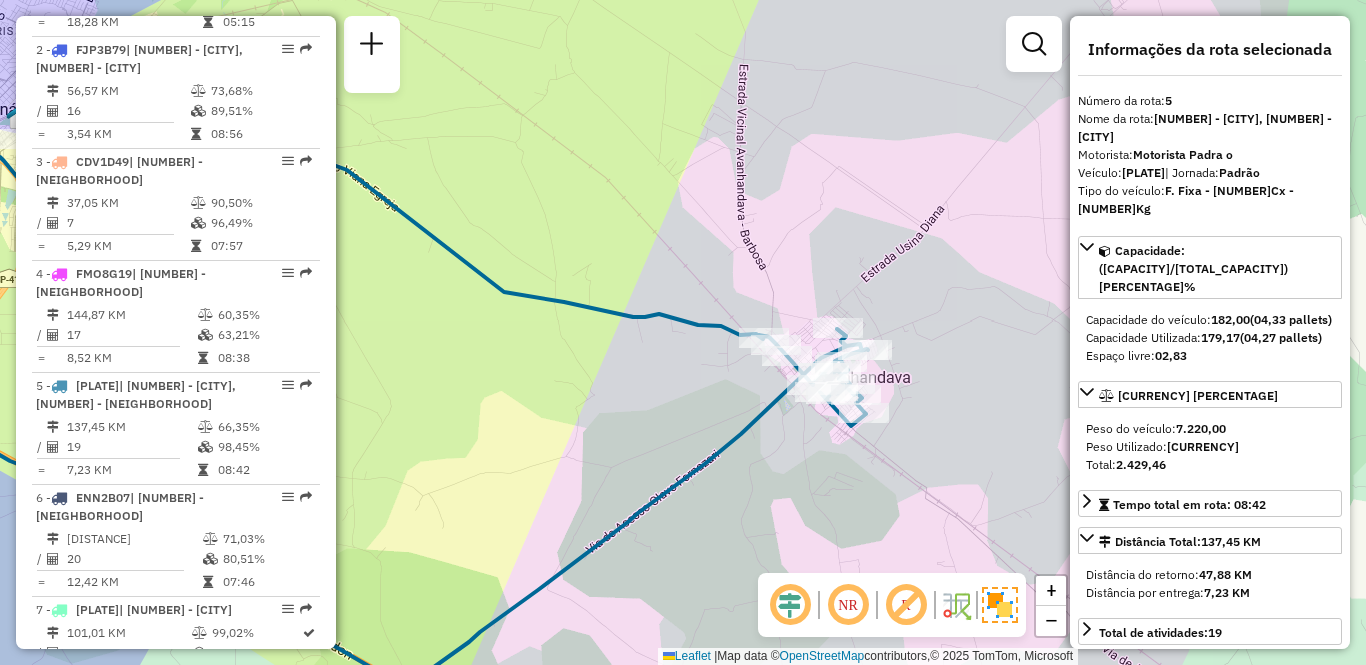 drag, startPoint x: 775, startPoint y: 436, endPoint x: 522, endPoint y: 388, distance: 257.5131 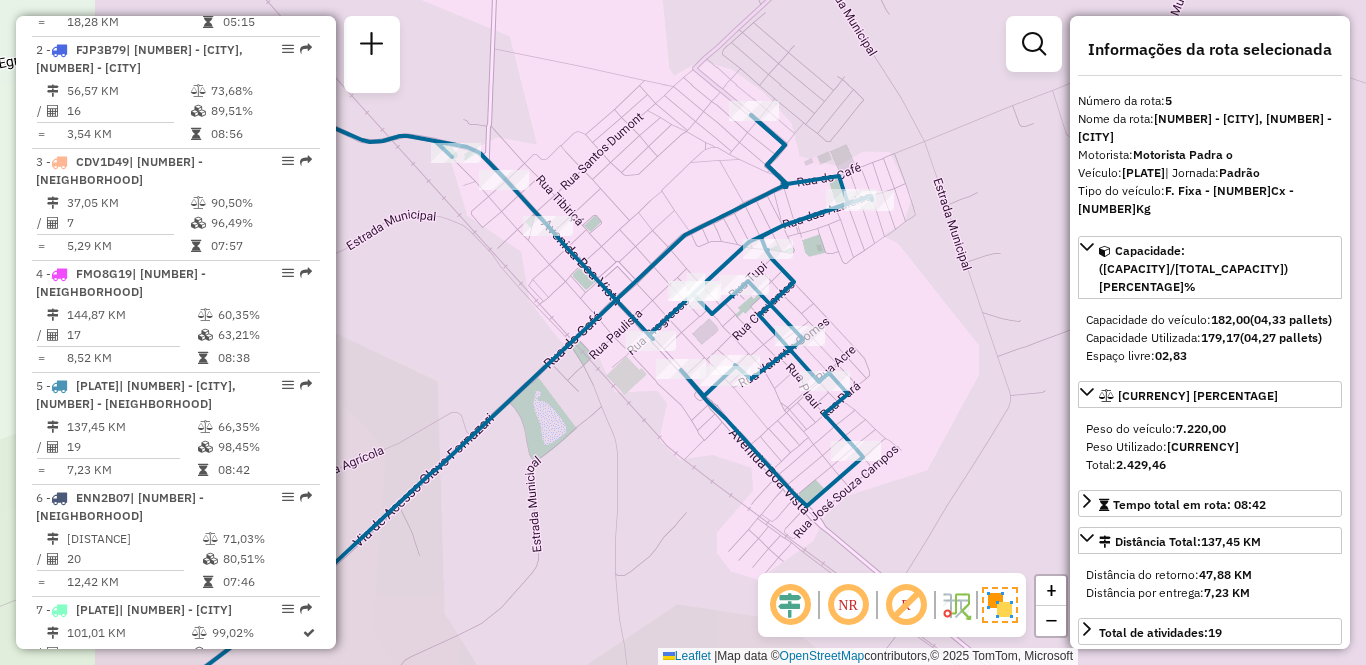 drag, startPoint x: 695, startPoint y: 387, endPoint x: 927, endPoint y: 375, distance: 232.31013 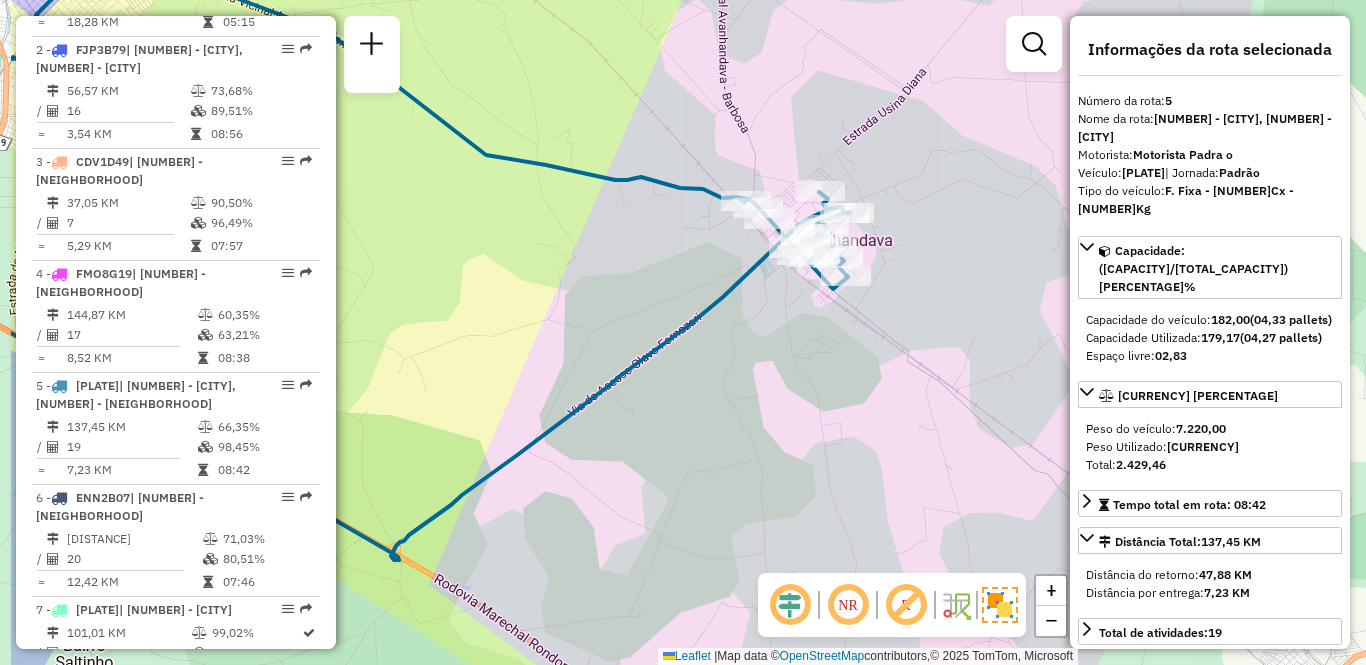 drag, startPoint x: 523, startPoint y: 270, endPoint x: 671, endPoint y: 272, distance: 148.01352 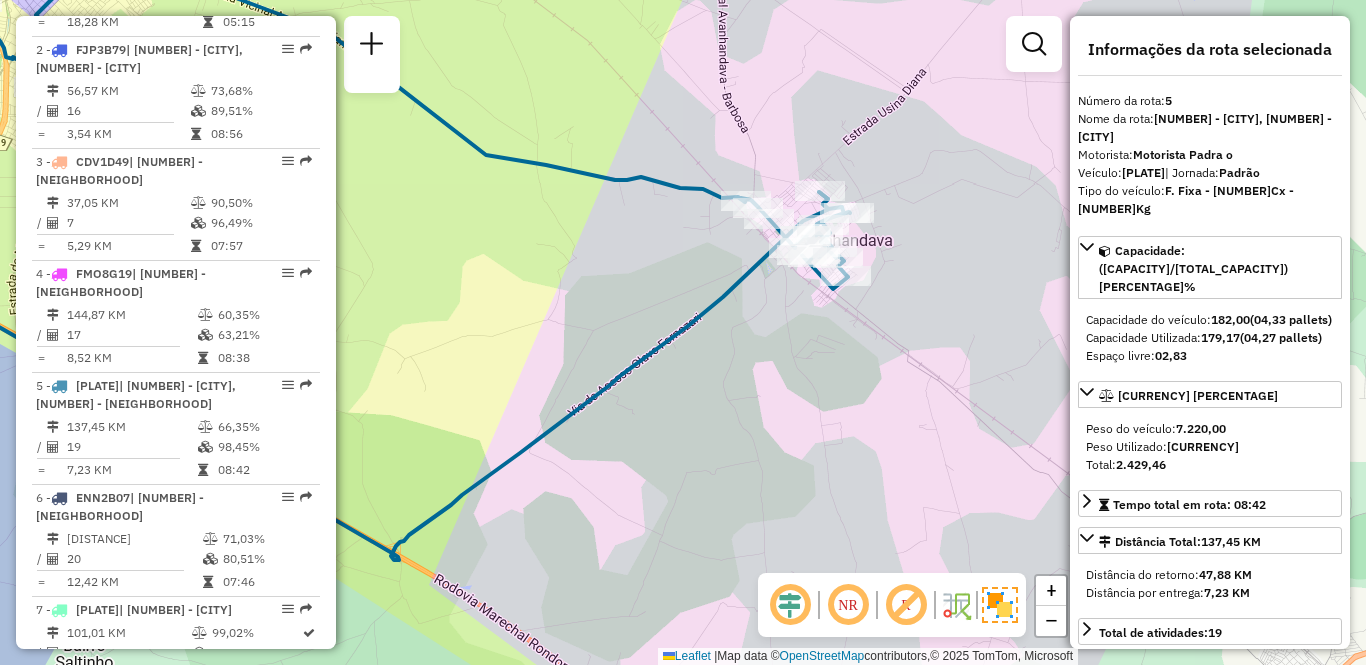 scroll, scrollTop: 1598, scrollLeft: 0, axis: vertical 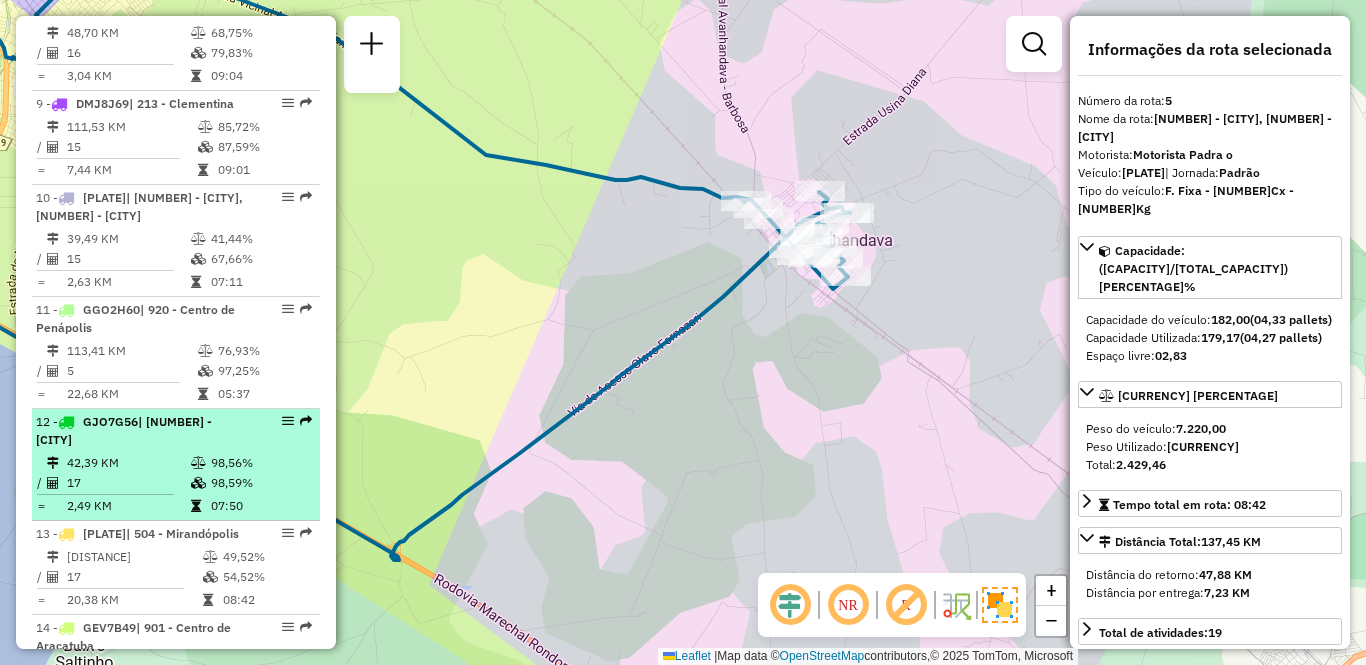 click on "98,56%" at bounding box center [260, 463] 